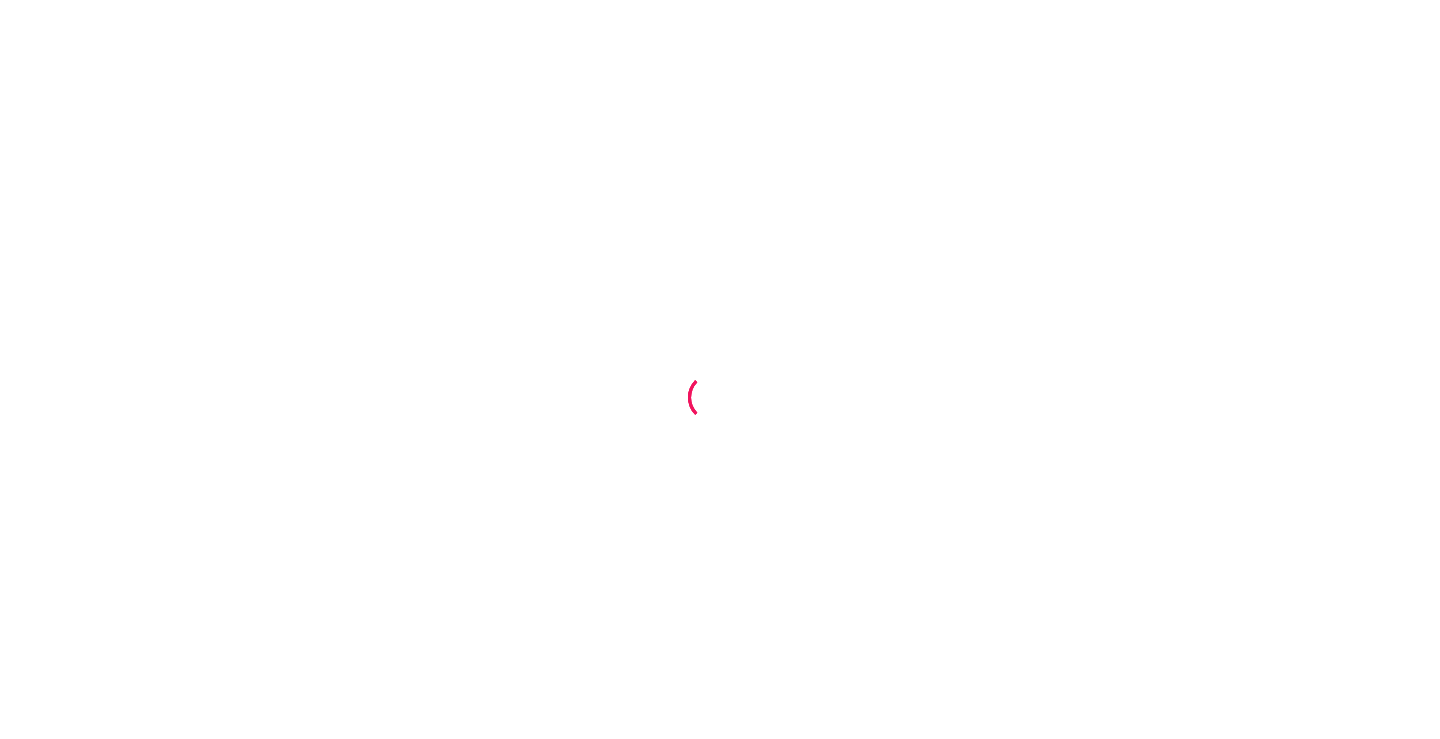 scroll, scrollTop: 0, scrollLeft: 0, axis: both 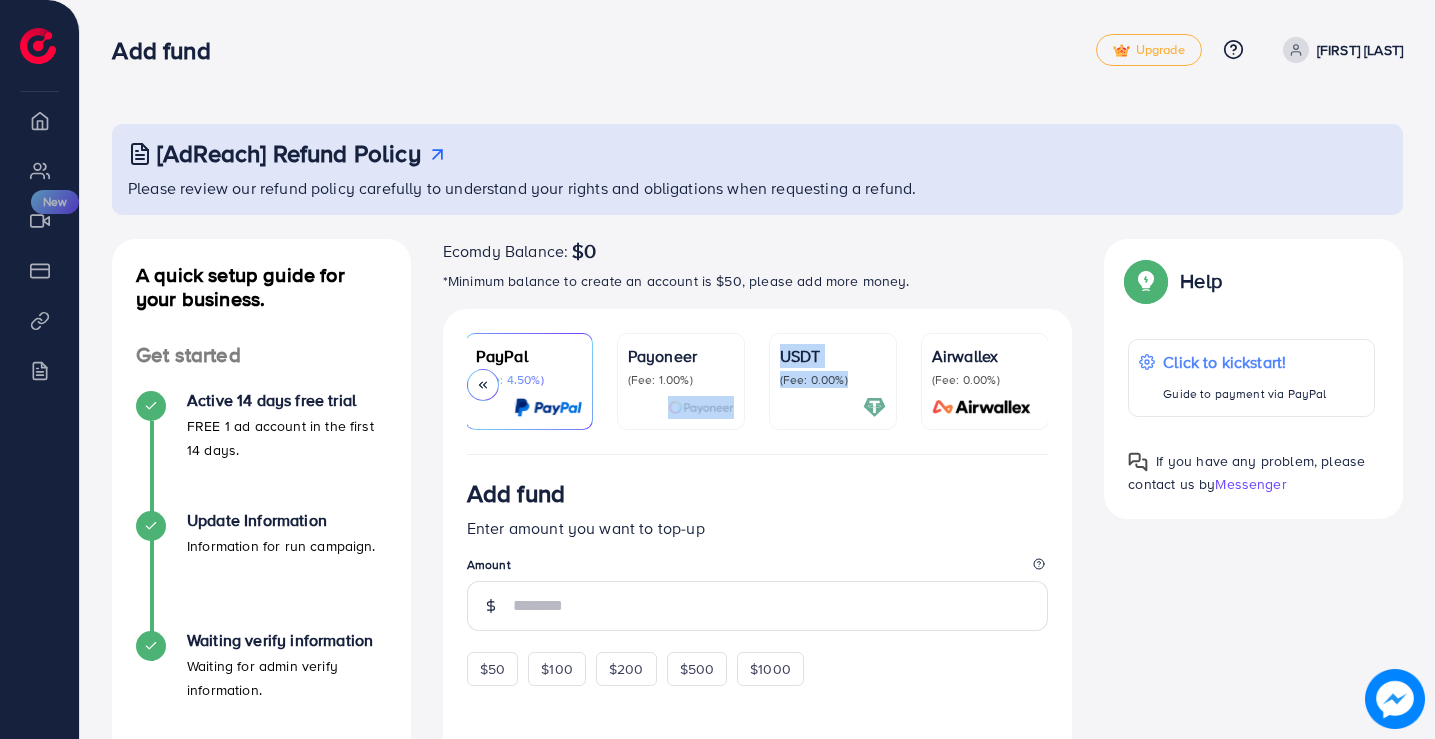 drag, startPoint x: 889, startPoint y: 453, endPoint x: 622, endPoint y: 454, distance: 267.00186 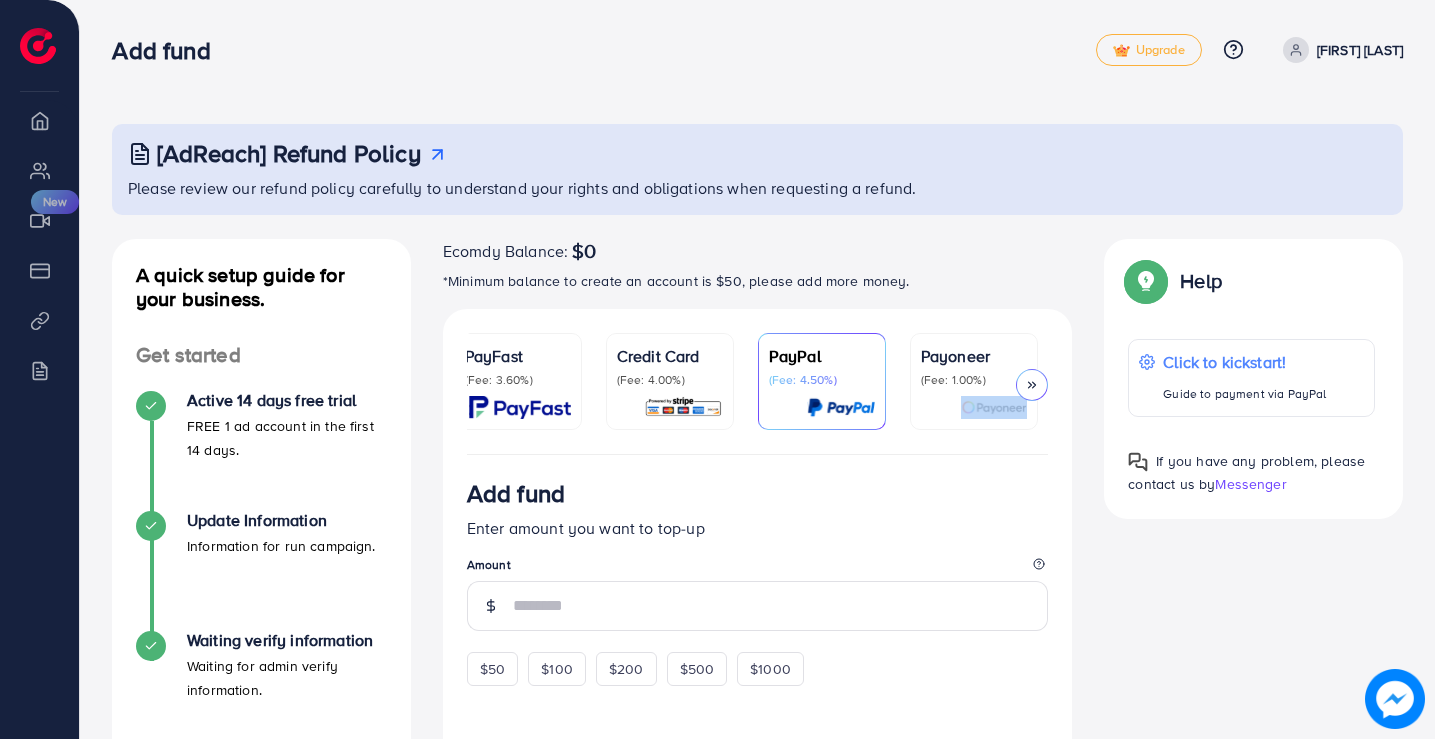 scroll, scrollTop: 0, scrollLeft: 0, axis: both 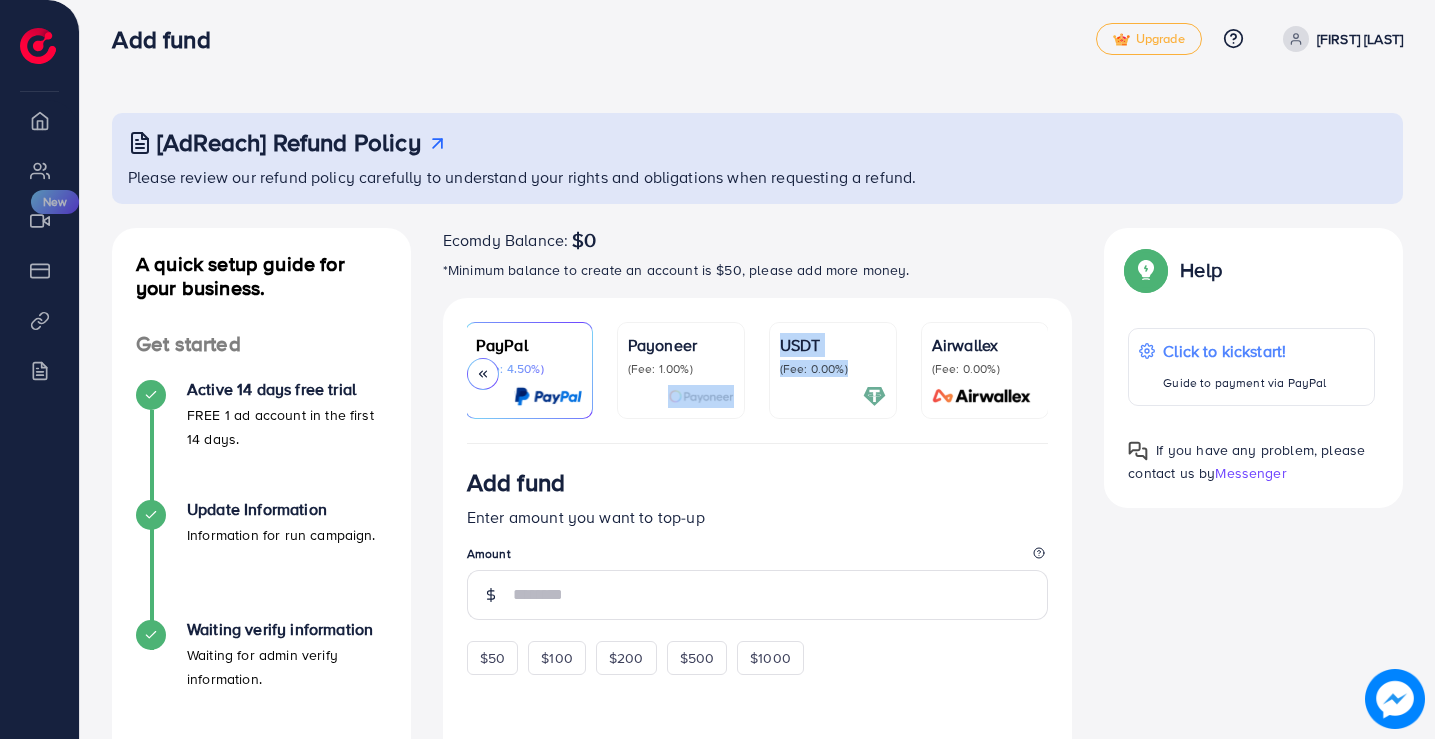 click on "USDT   (Fee: 0.00%)" at bounding box center (833, 370) 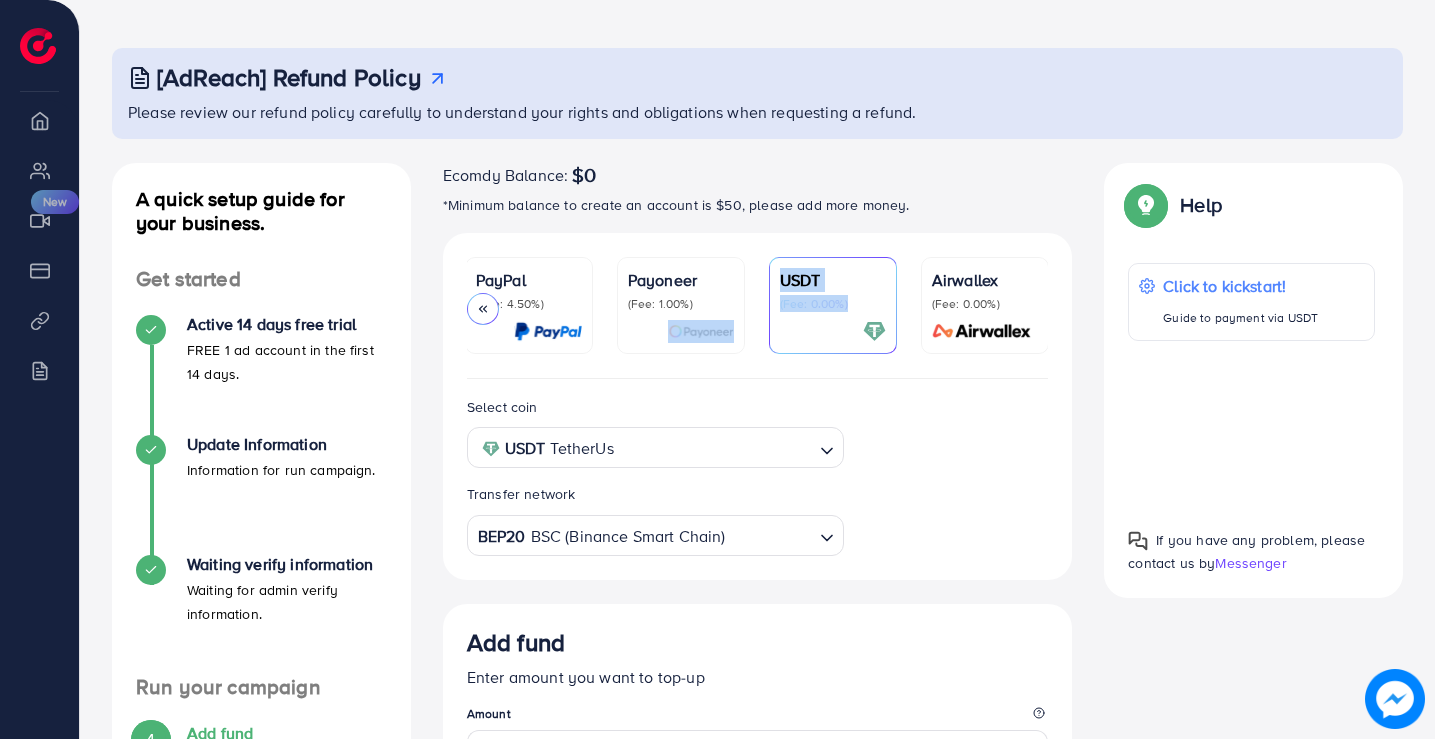 scroll, scrollTop: 111, scrollLeft: 0, axis: vertical 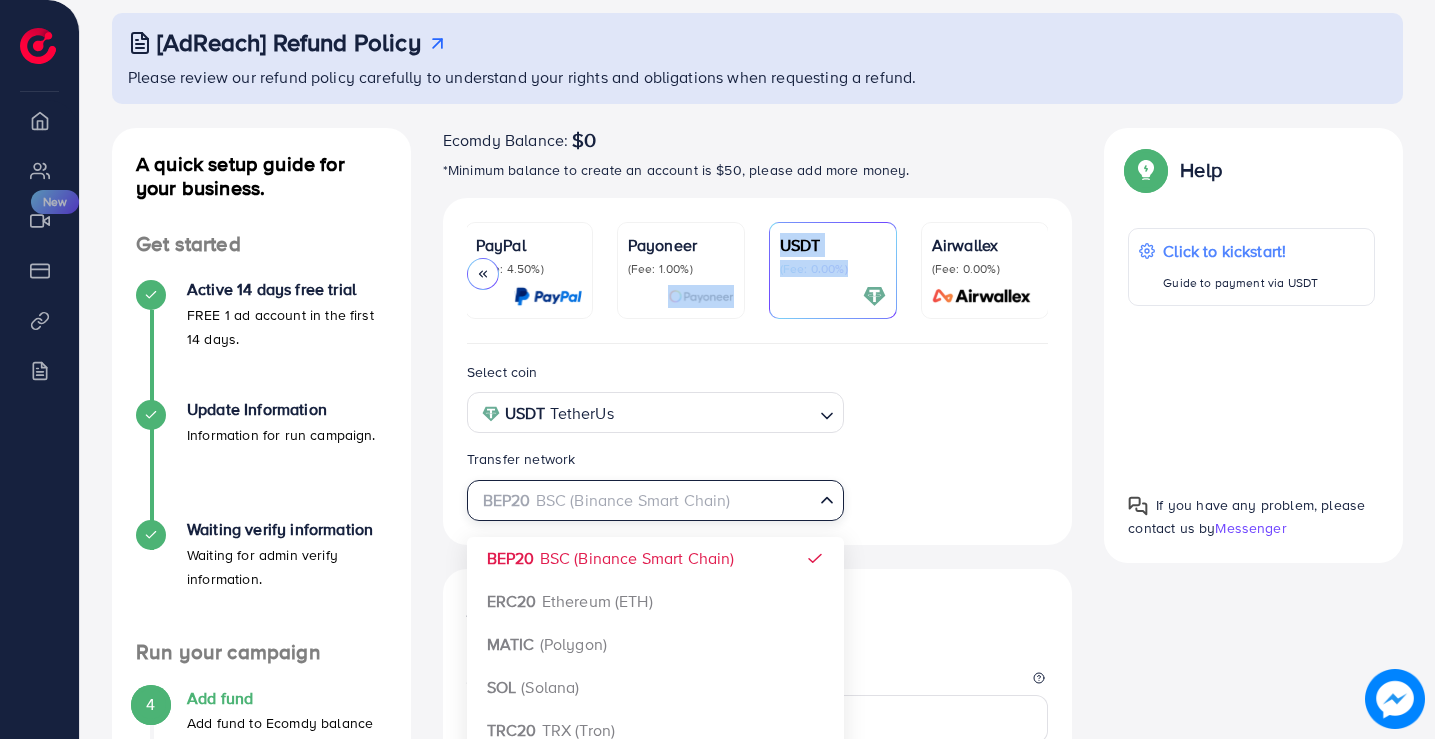 click 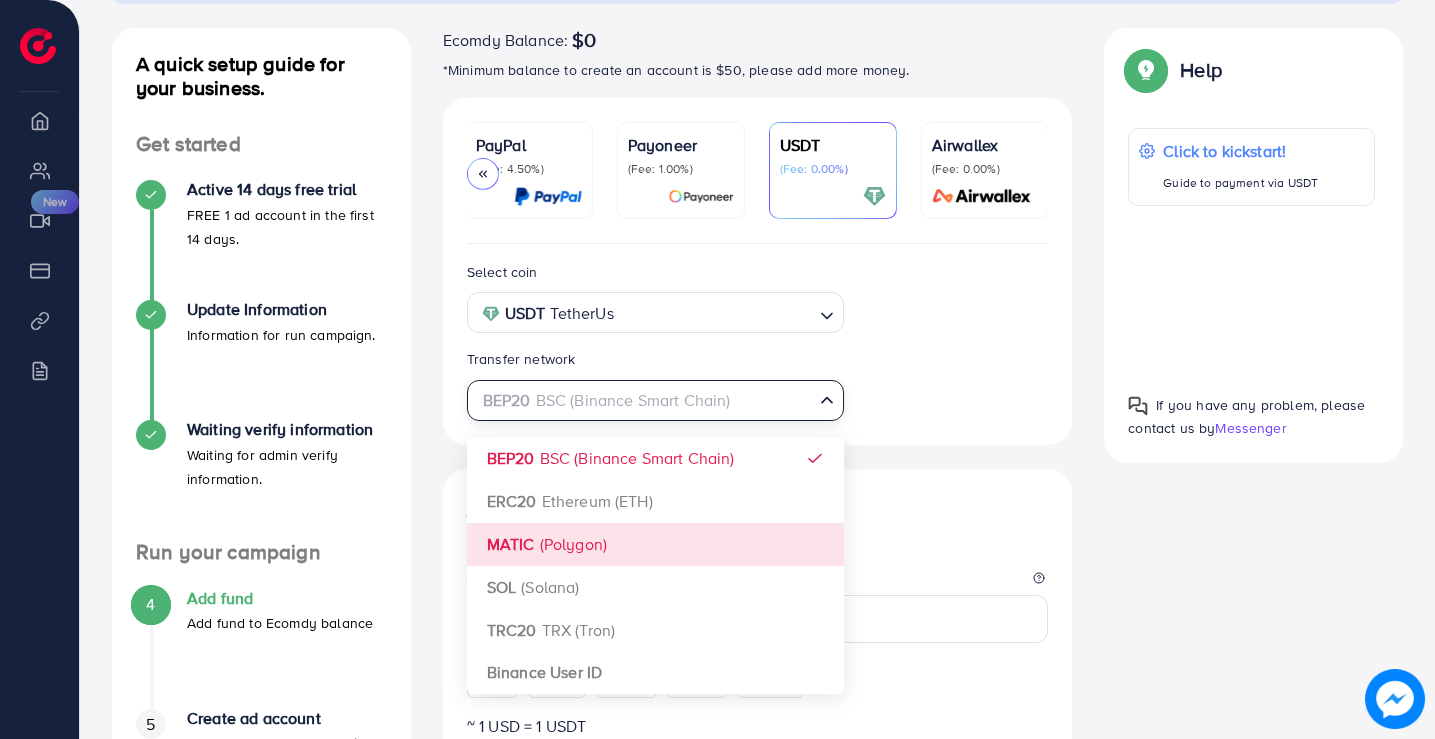 scroll, scrollTop: 311, scrollLeft: 0, axis: vertical 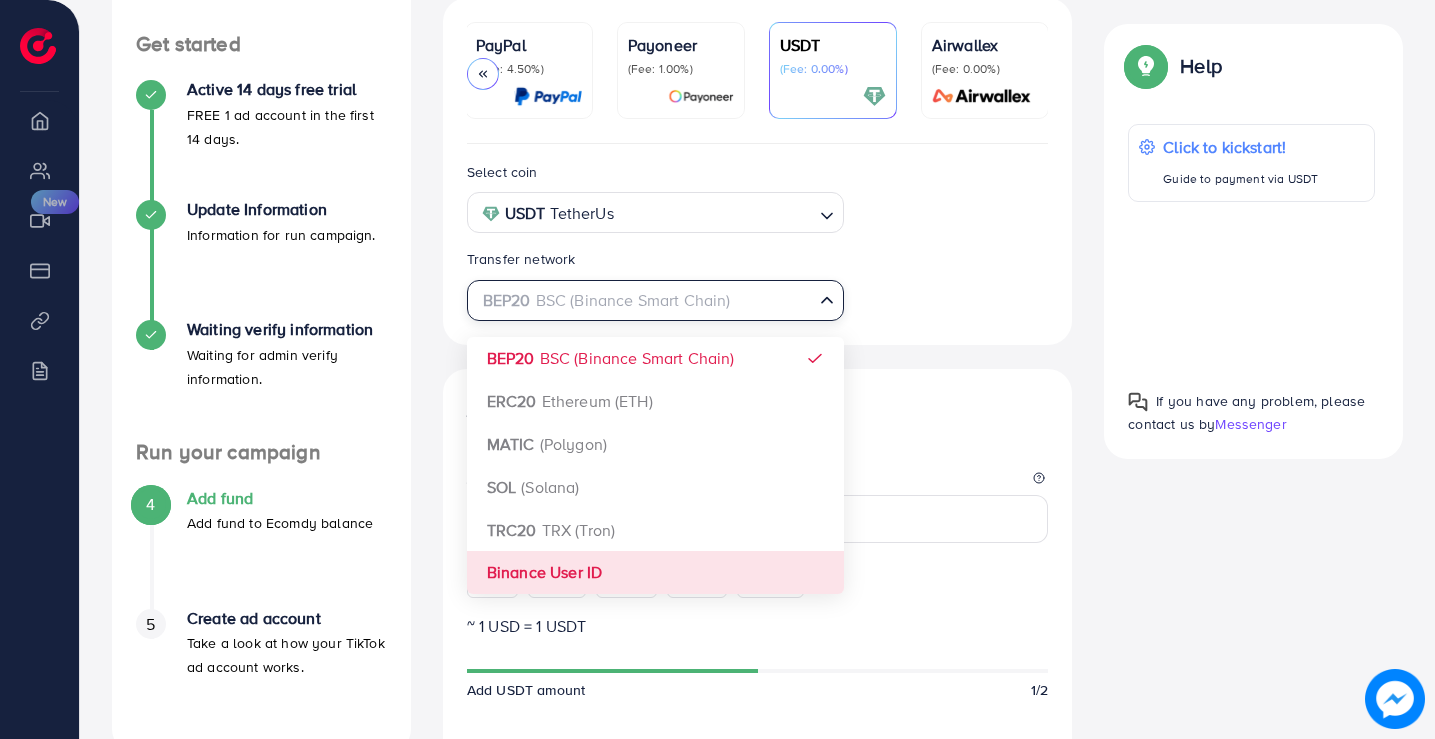 click on "Select coin   USDT TetherUs           Loading...     Transfer network   BEP20 BSC (Binance Smart Chain)           Loading...     BEP20 BSC (Binance Smart Chain) ERC20 Ethereum (ETH) MATIC (Polygon) SOL (Solana) TRC20 TRX (Tron) Binance User ID        Add fund  Enter amount you want to top-up Amount $50 $100 $200 $500 $1000  ~ 1 USD = 1 USDT   Add USDT amount  1/2 5% 10% 15% 20%  Continue   Summary   Amount   --   Payment Method   --   Coin type   --   Service charge   (6.00%)   --   Transfer network   --   Total Amount   --" at bounding box center [758, 687] 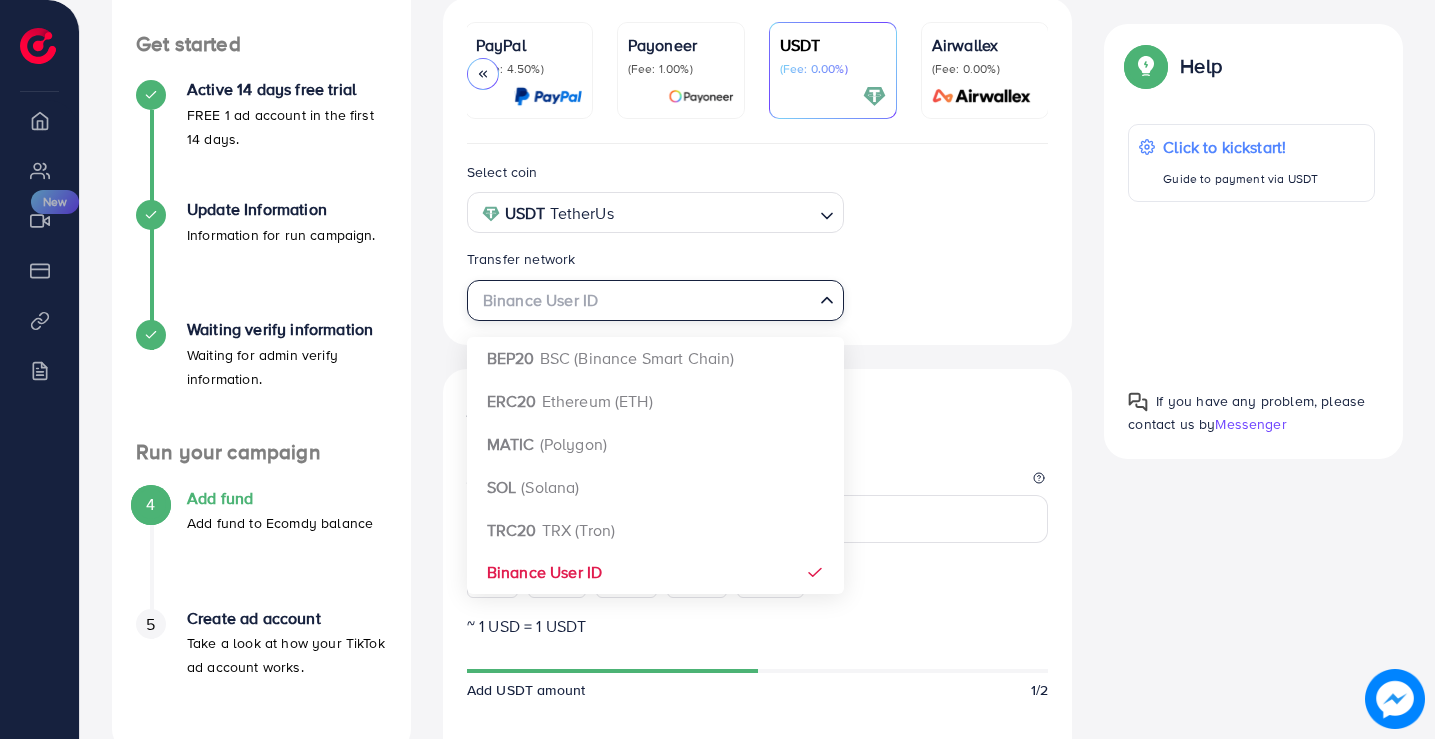 click 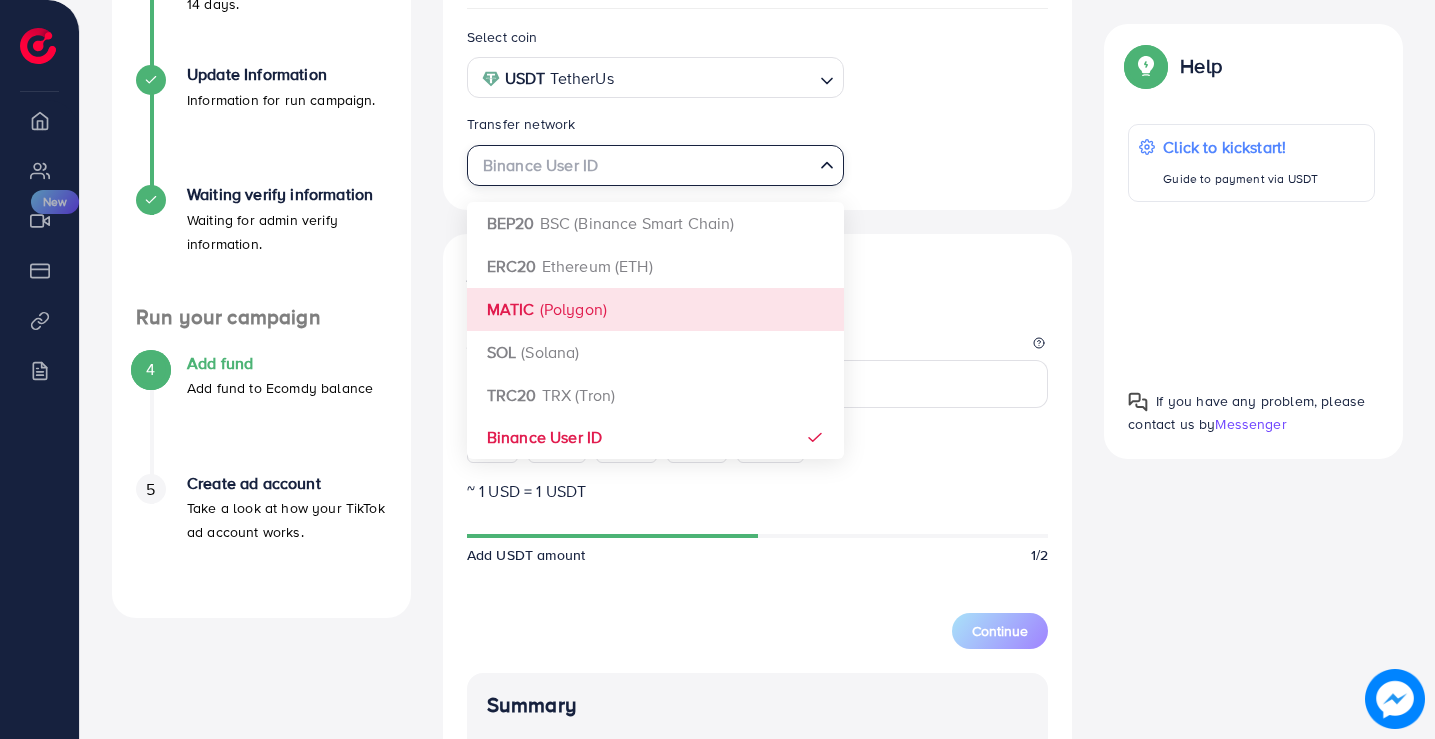 scroll, scrollTop: 411, scrollLeft: 0, axis: vertical 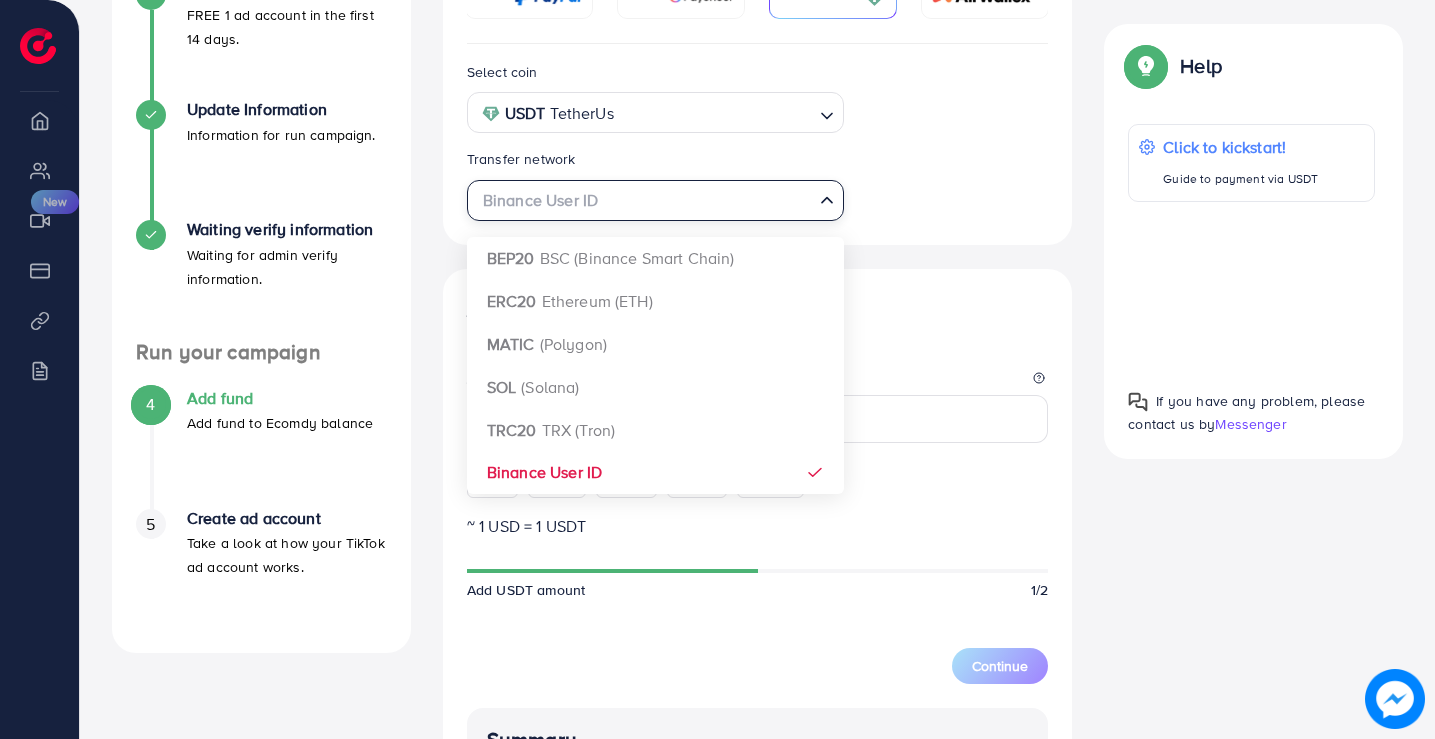 click on "Select coin   USDT TetherUs           Loading...     Transfer network   Binance User ID           Loading...     BEP20 BSC (Binance Smart Chain) ERC20 Ethereum (ETH) MATIC (Polygon) SOL (Solana) TRC20 TRX (Tron) Binance User ID        Add fund  Enter amount you want to top-up Amount $50 $100 $200 $500 $1000  ~ 1 USD = 1 USDT   Add USDT amount  1/2 5% 10% 15% 20%  Continue   Summary   Amount   --   Payment Method   --   Coin type   --   Service charge   (6.00%)   --   Transfer network   --   Total Amount   --" at bounding box center [758, 587] 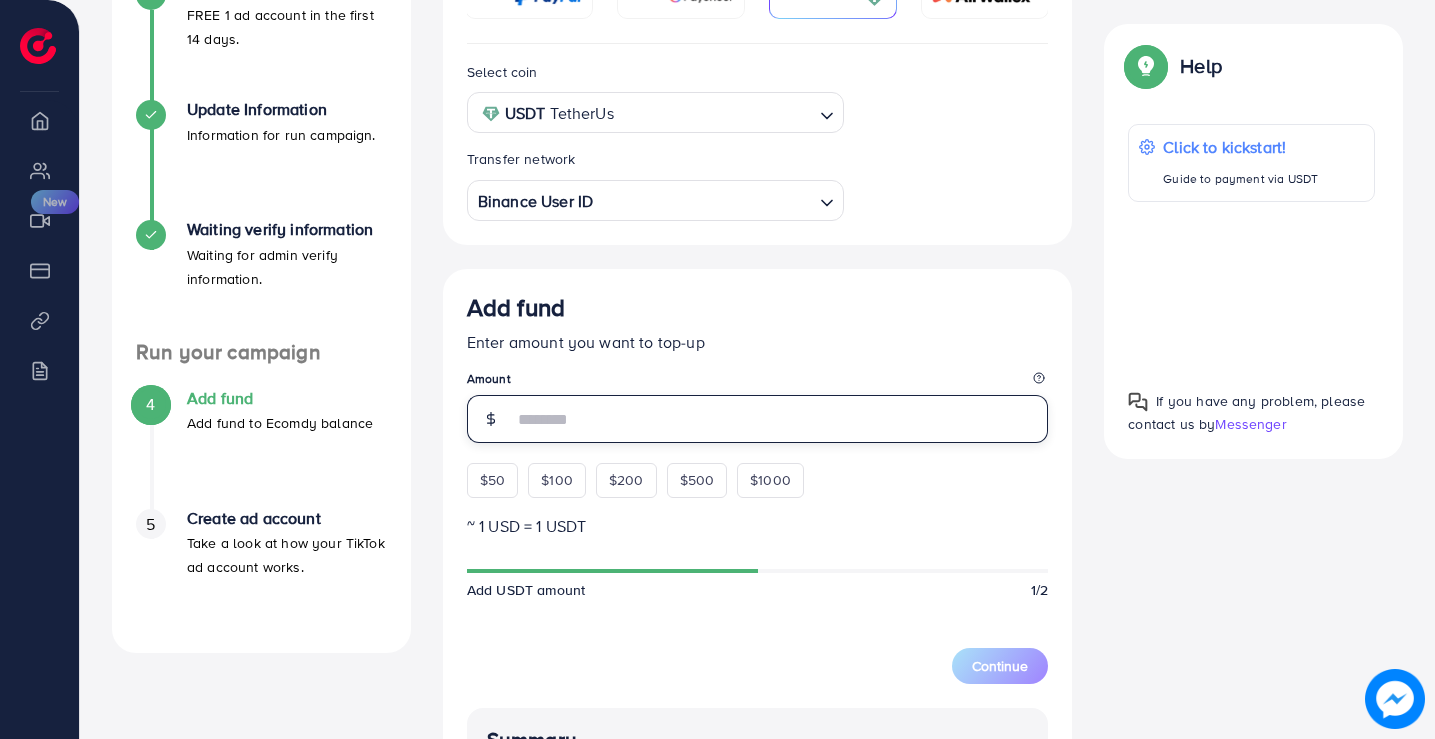 click at bounding box center (781, 419) 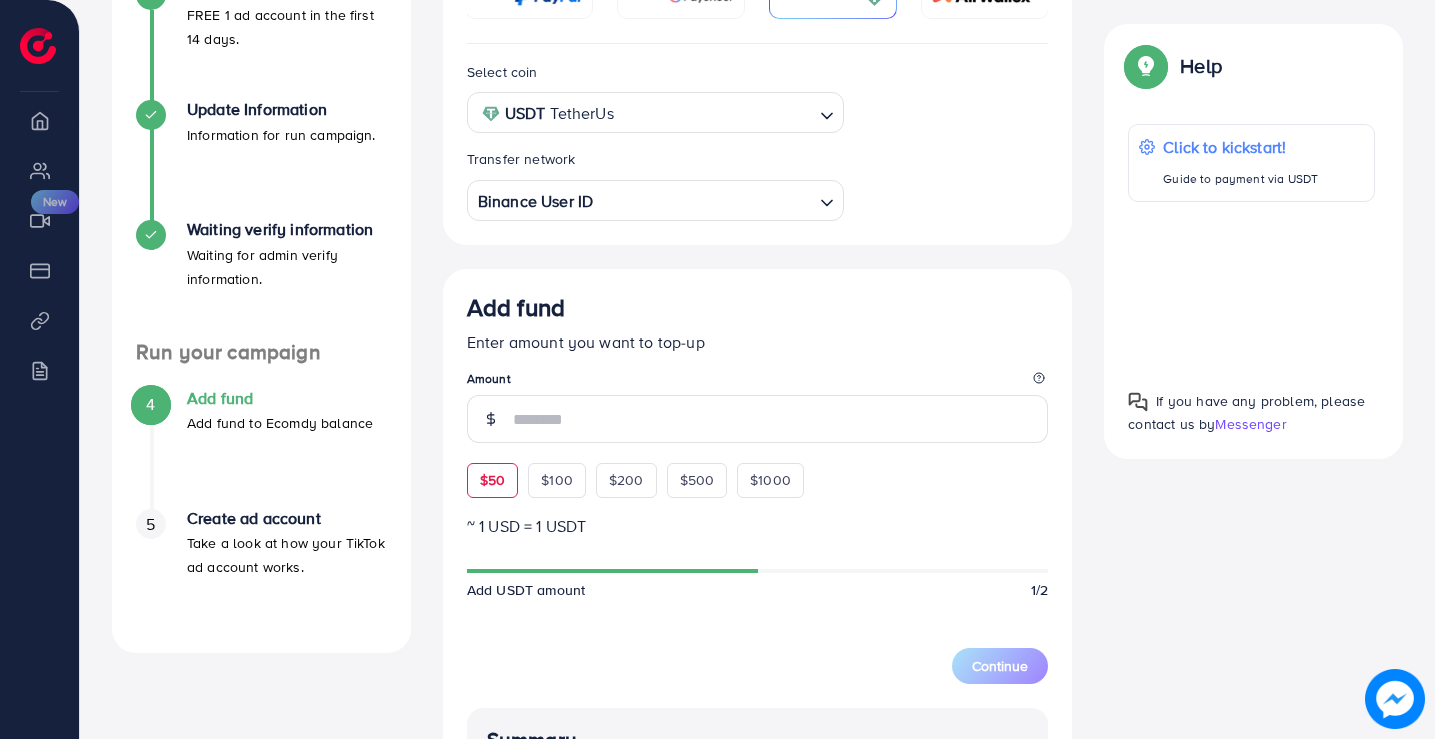 click on "Add fund  Enter amount you want to top-up Amount $50 $100 $200 $500 $1000" at bounding box center [758, 395] 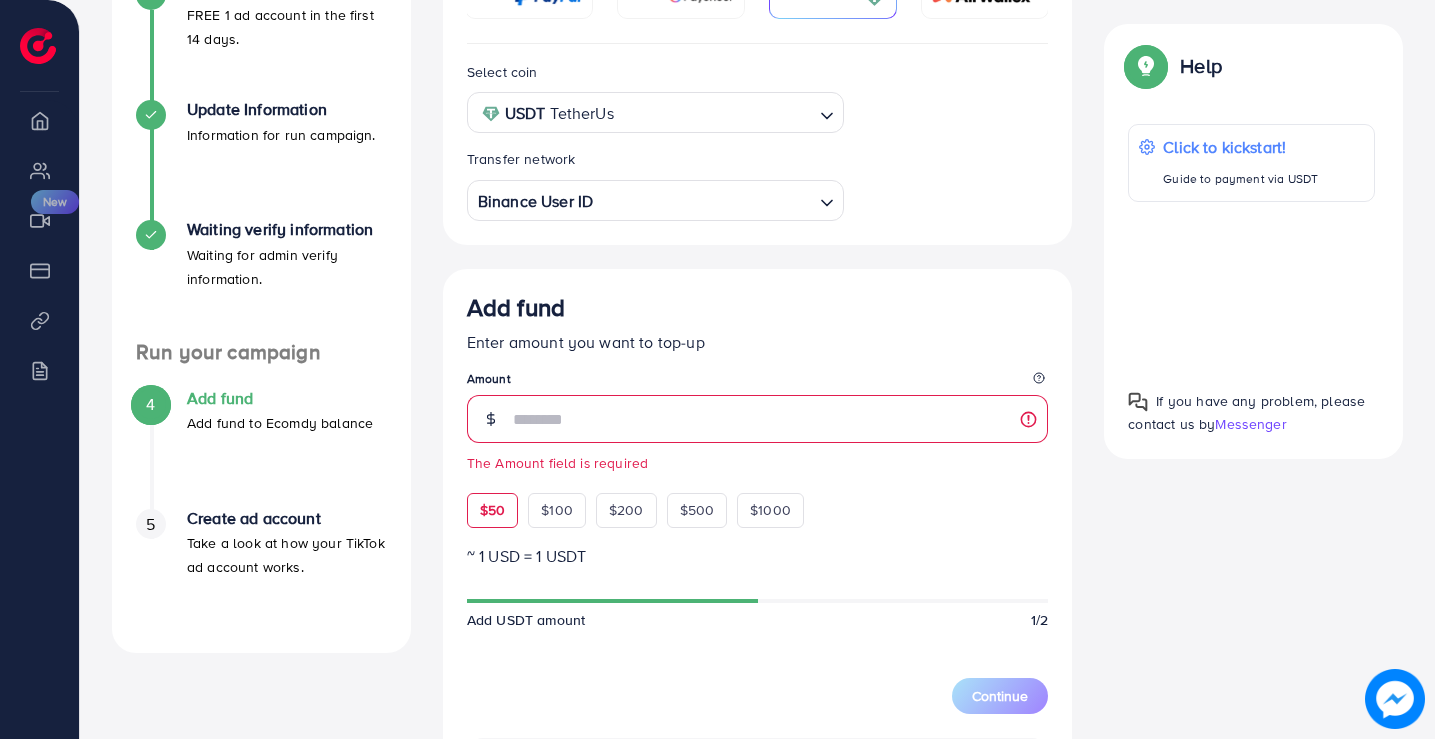 click on "$50" at bounding box center [492, 510] 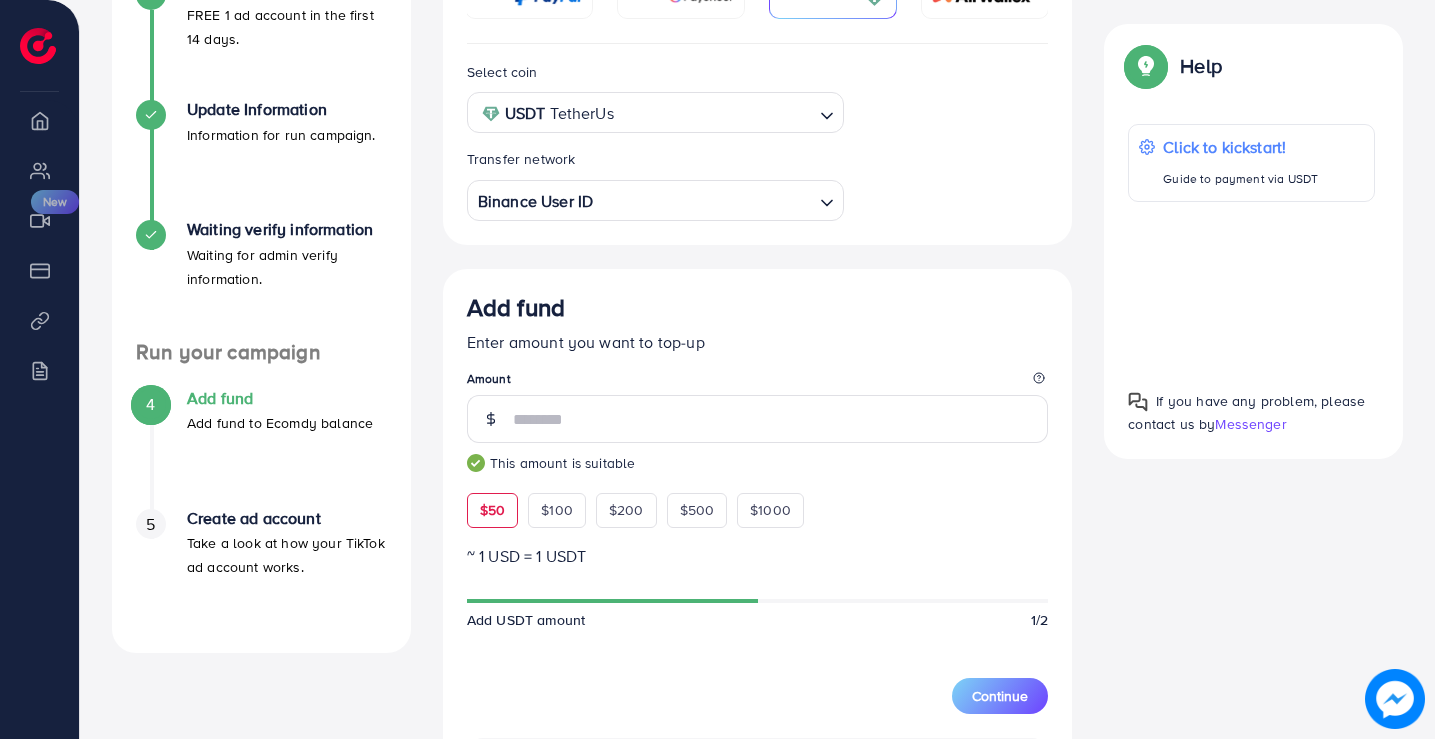 click at bounding box center [1251, 287] 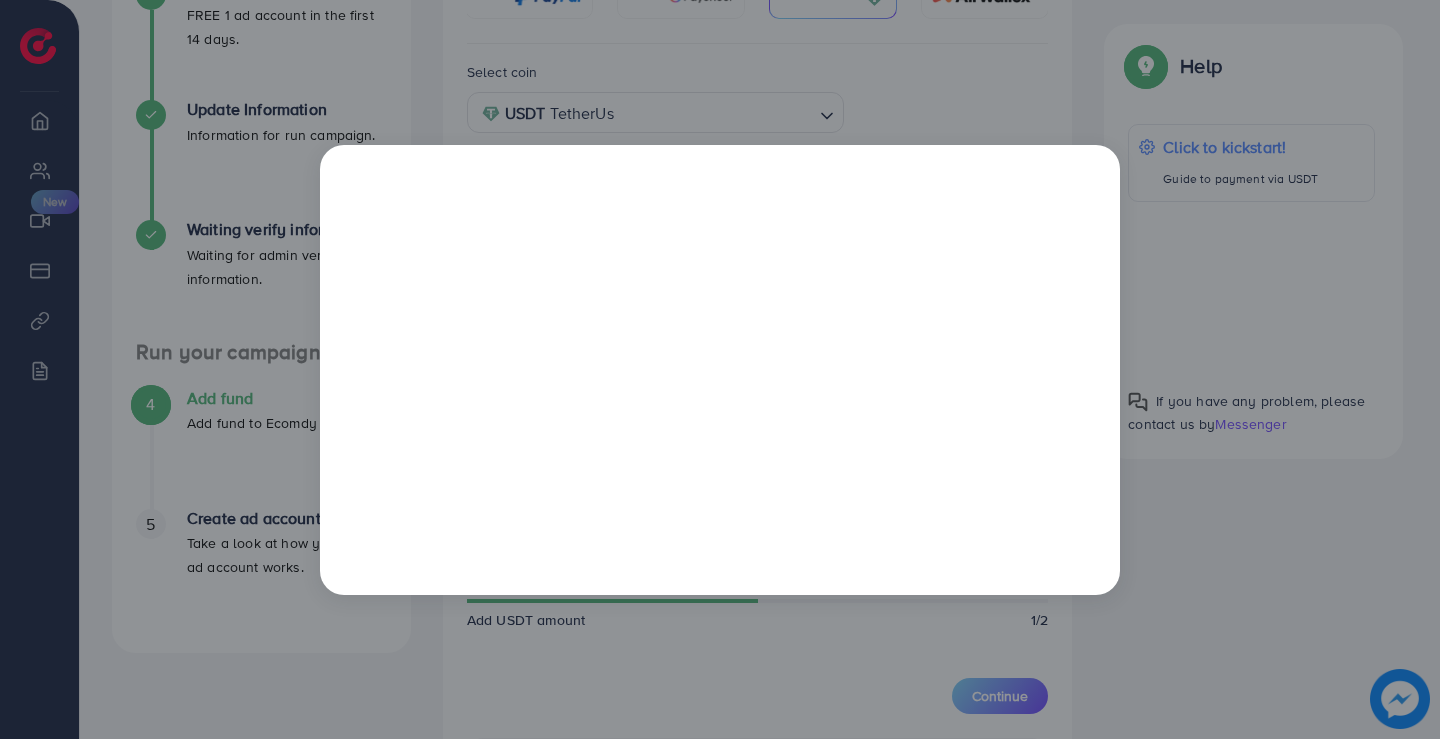 drag, startPoint x: 291, startPoint y: 693, endPoint x: 305, endPoint y: 689, distance: 14.56022 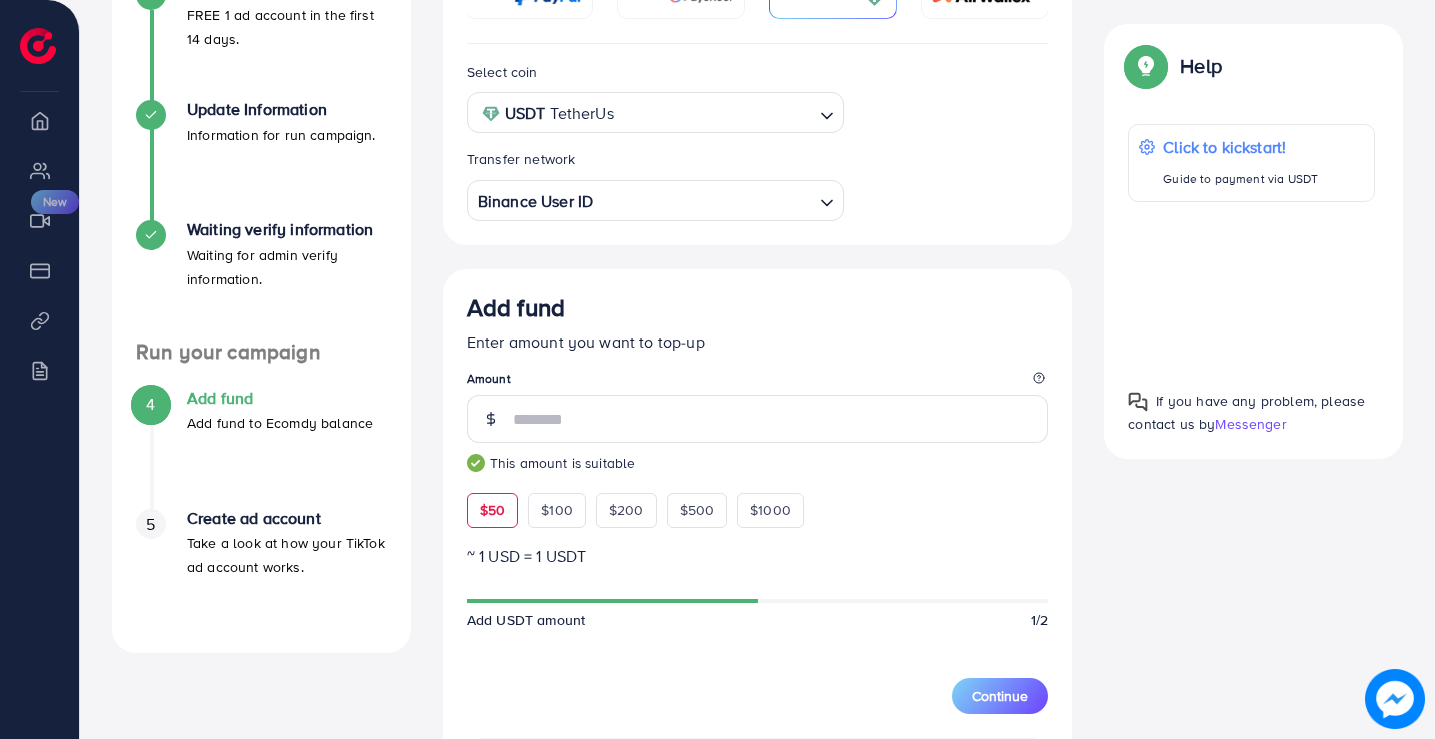 scroll, scrollTop: 0, scrollLeft: 304, axis: horizontal 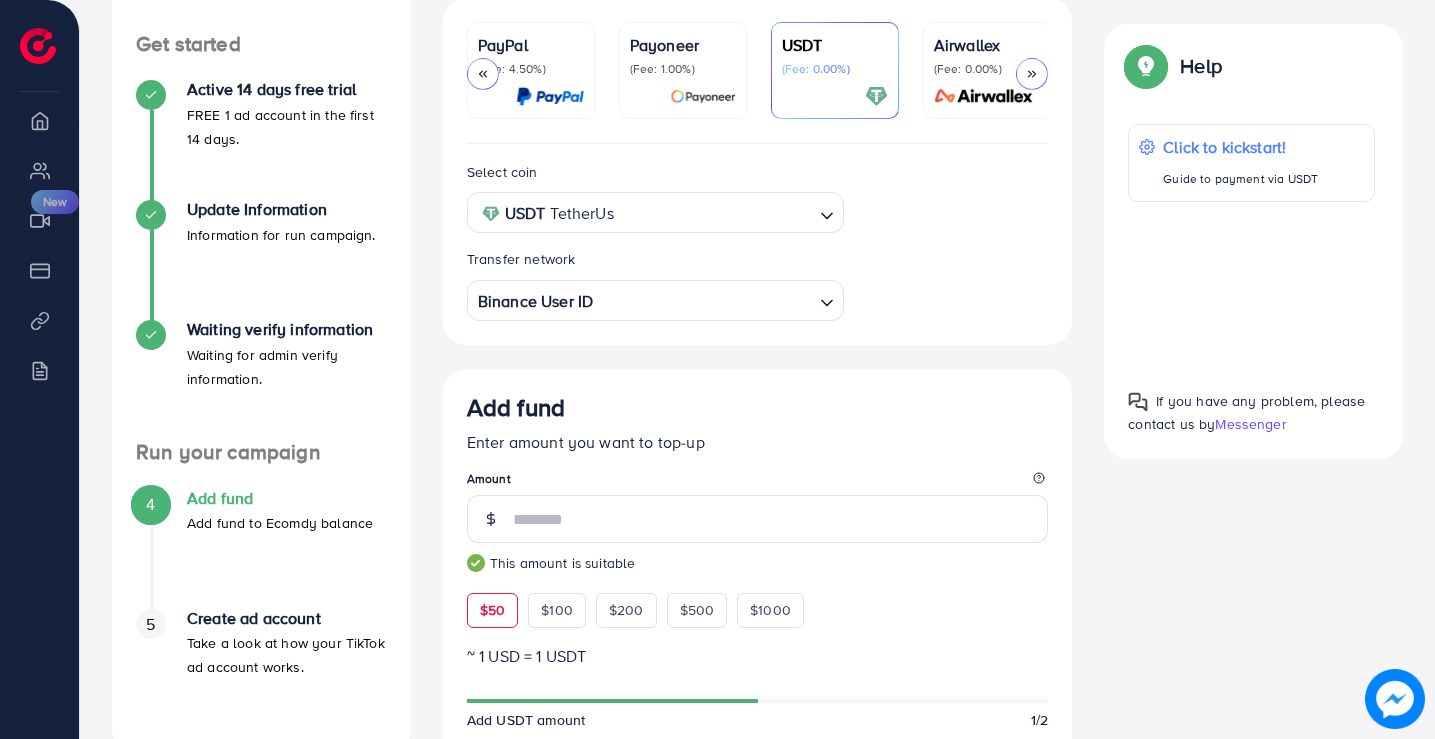 click 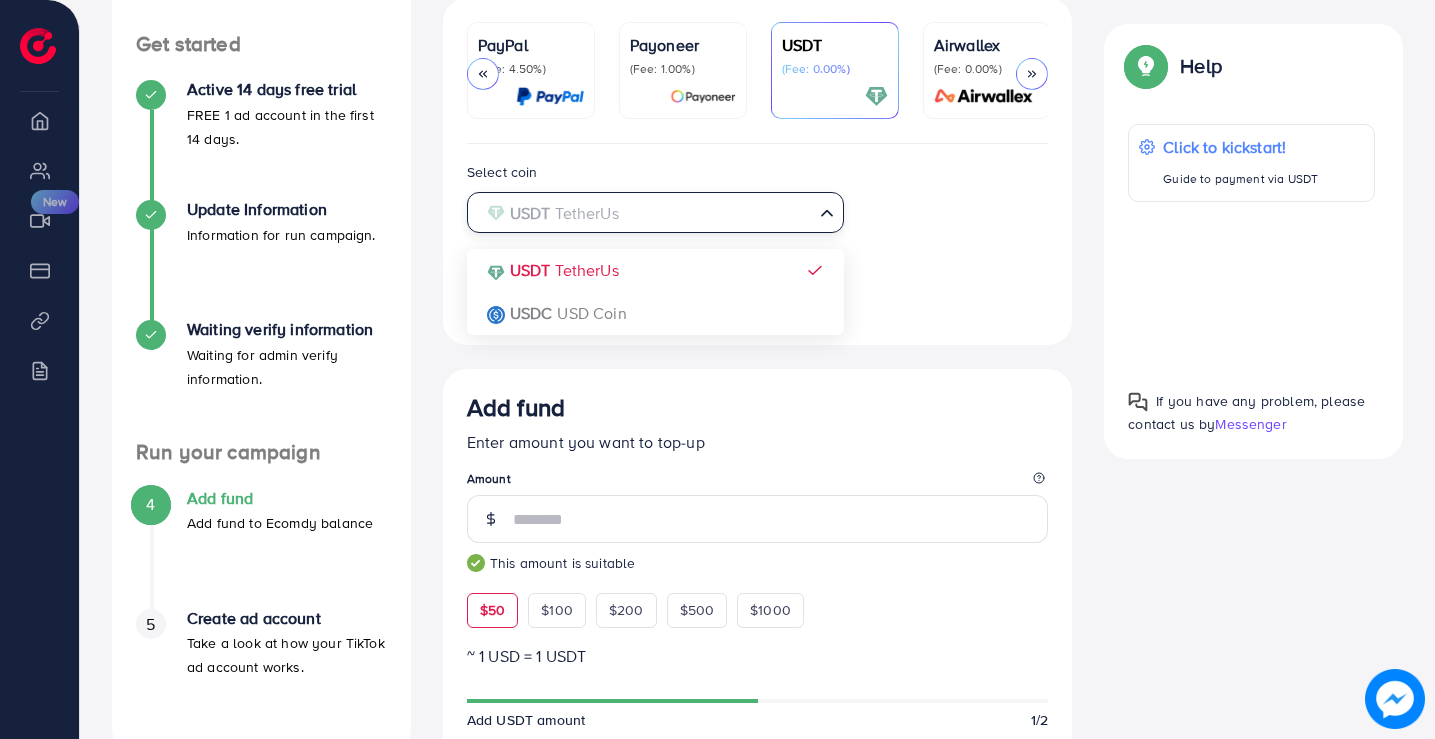 click on "Select coin   USDT TetherUs           Loading...     USDT TetherUs USDC USD Coin       Transfer network   Binance User ID           Loading..." at bounding box center (758, 240) 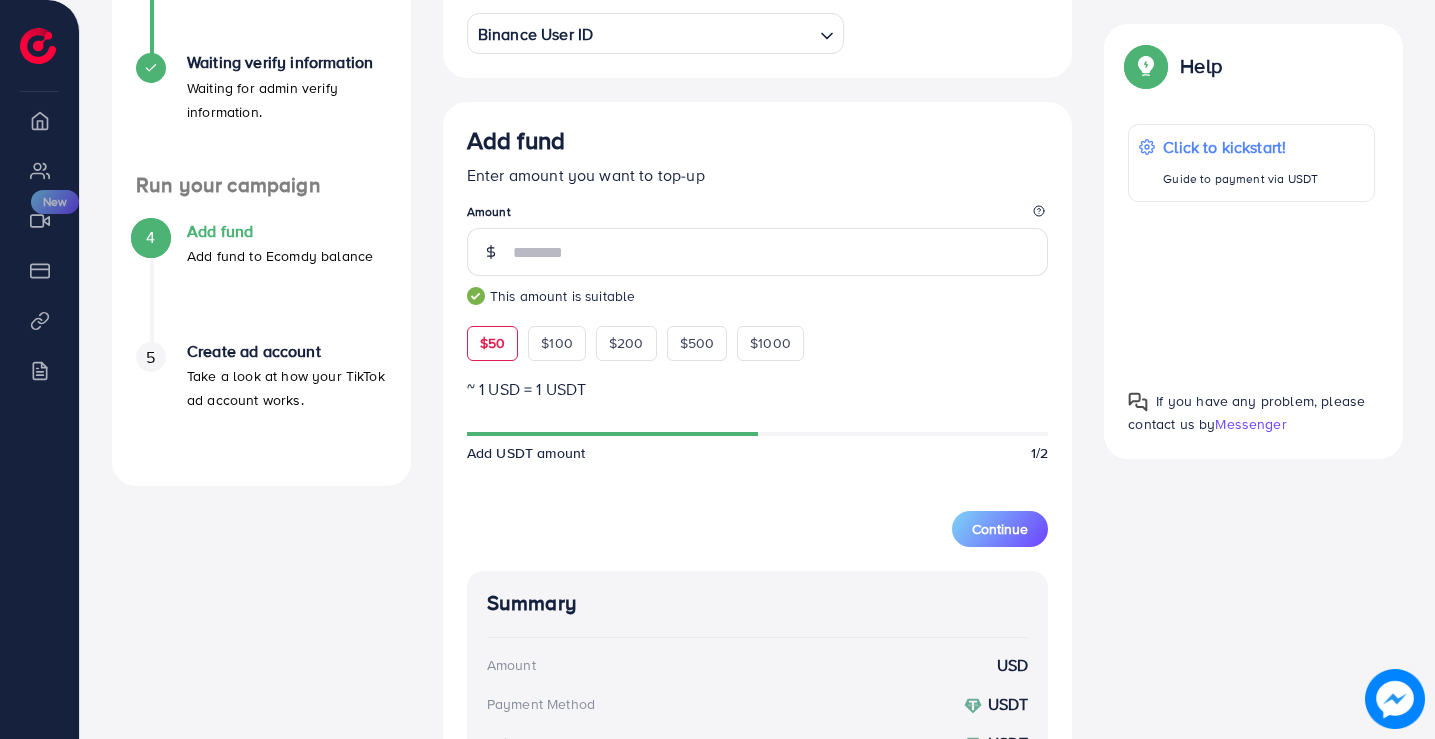 scroll, scrollTop: 569, scrollLeft: 0, axis: vertical 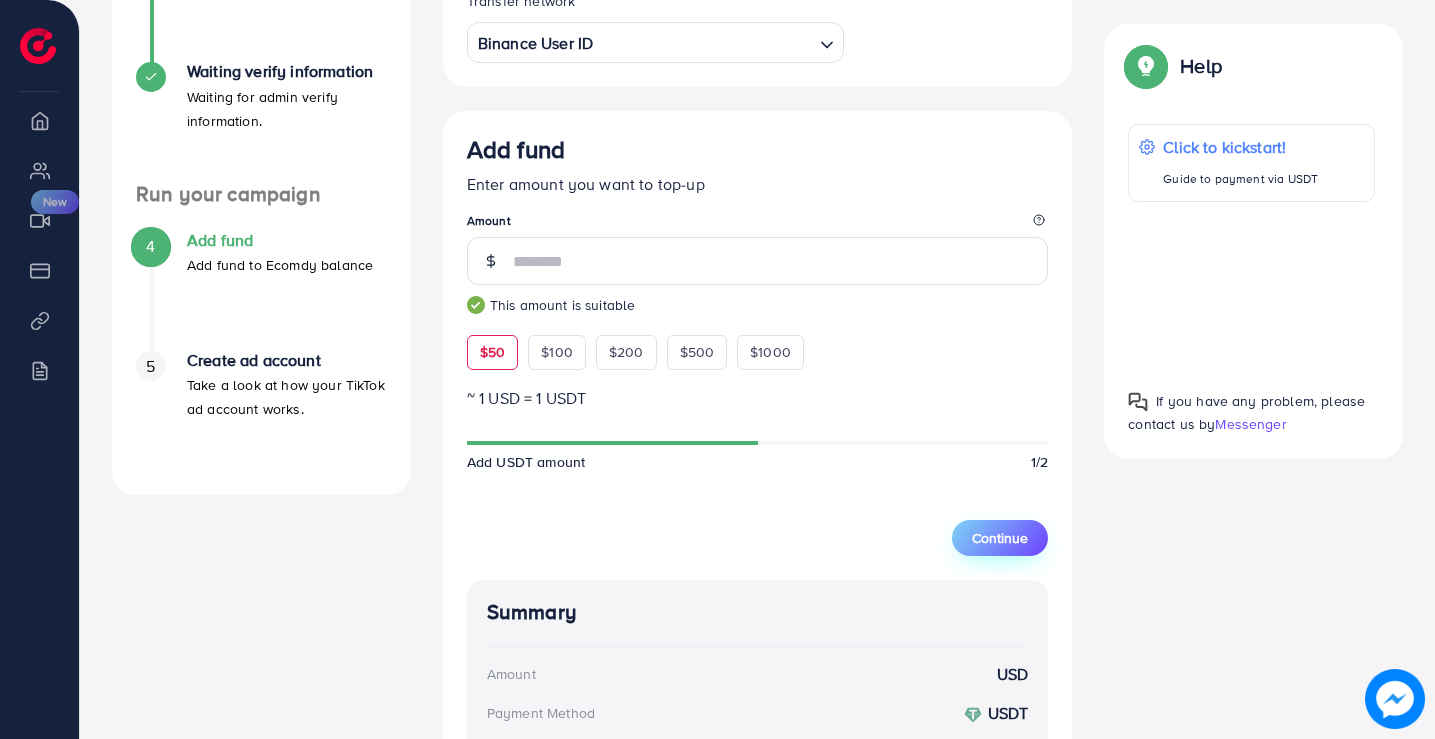 click on "Continue" at bounding box center [1000, 538] 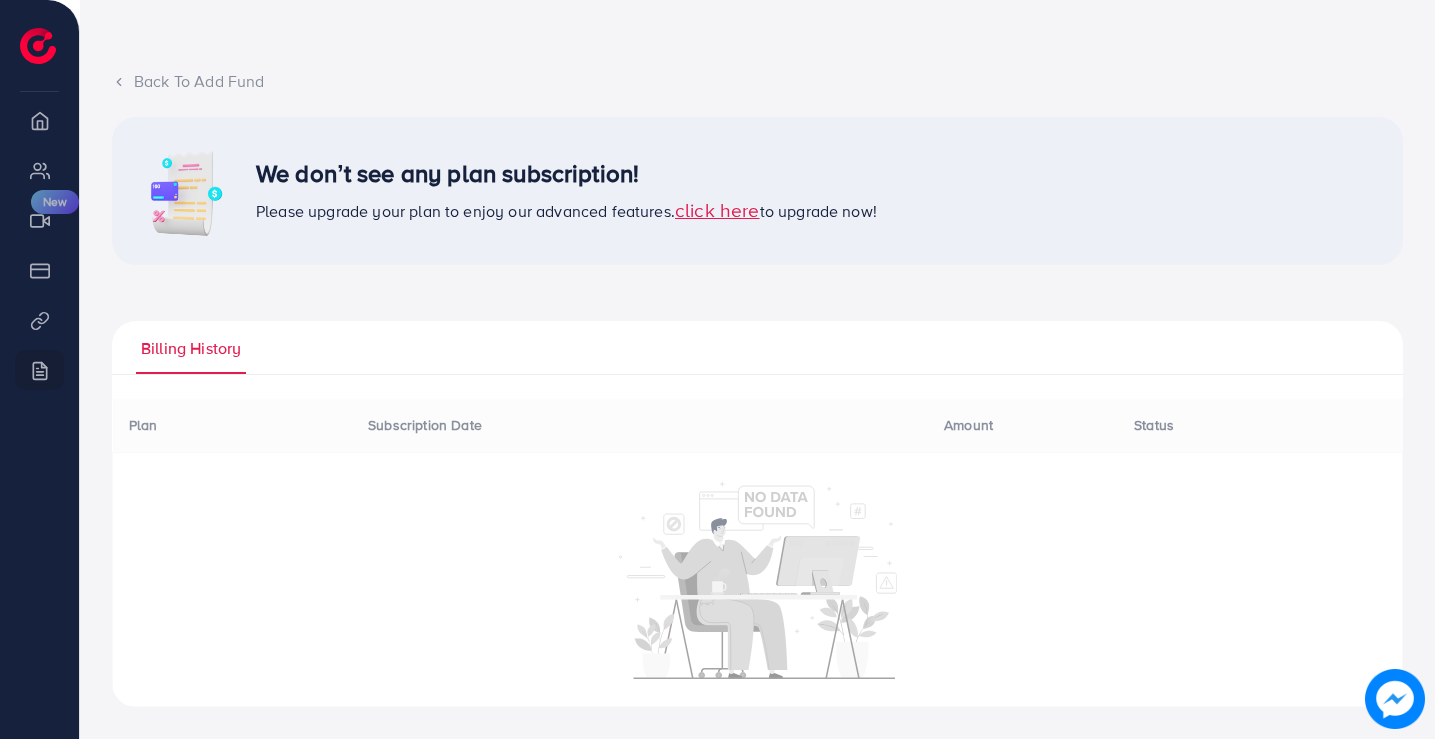 scroll, scrollTop: 0, scrollLeft: 0, axis: both 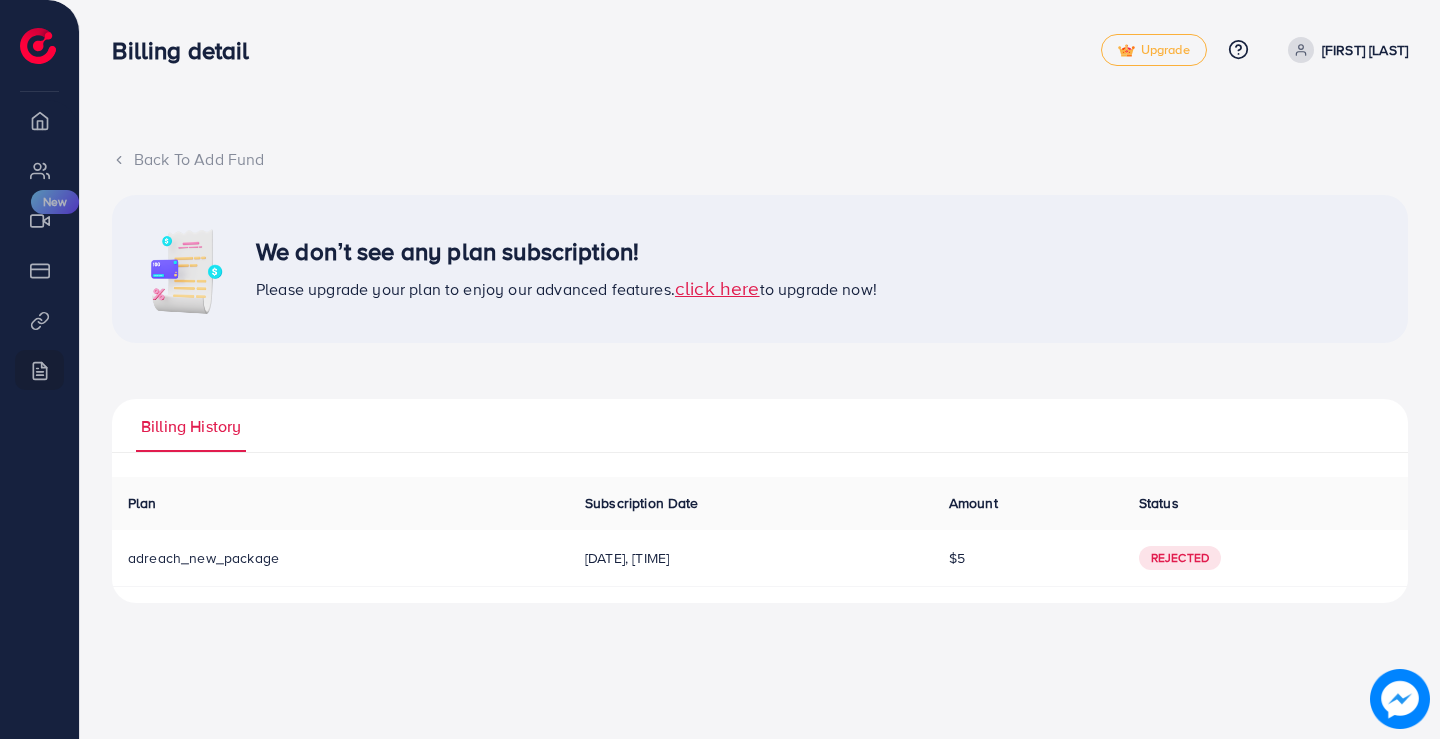 click on "click here" at bounding box center (717, 287) 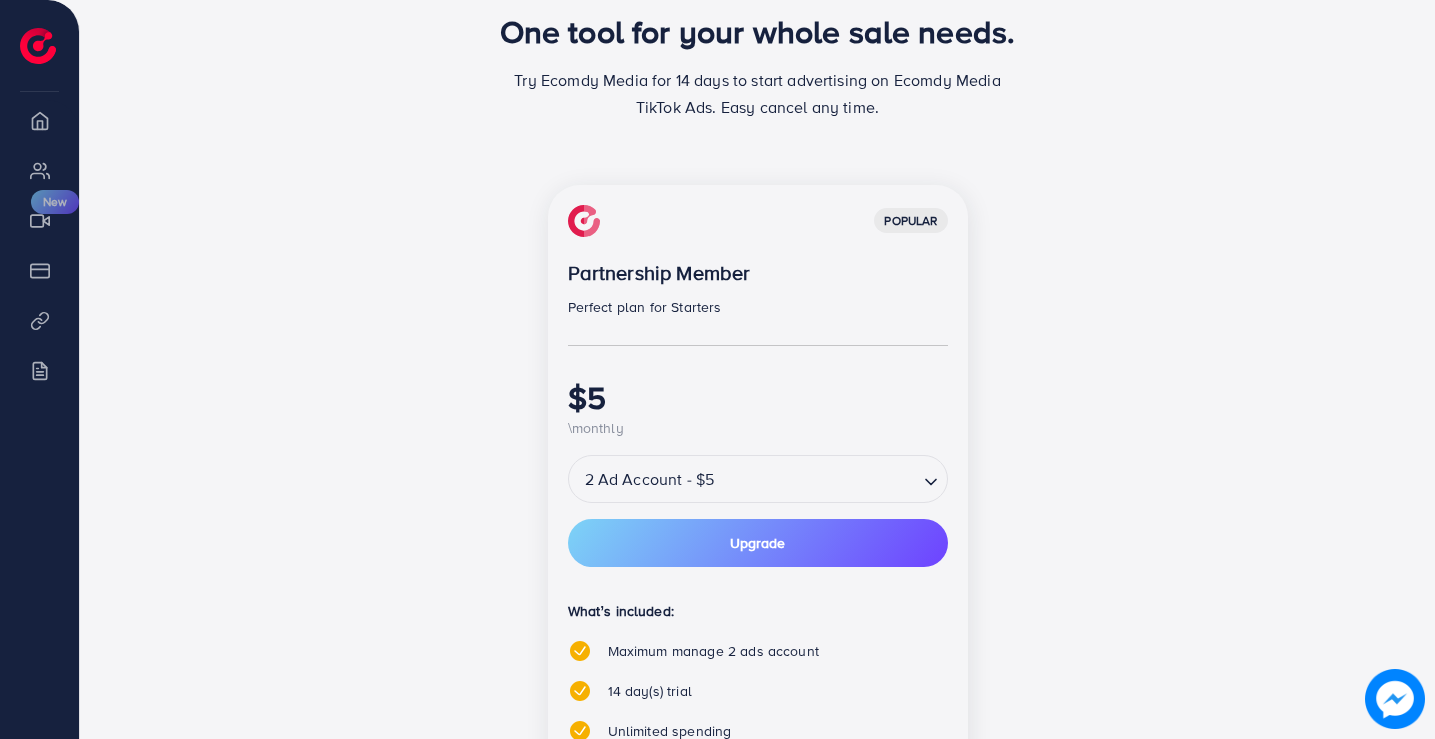 scroll, scrollTop: 200, scrollLeft: 0, axis: vertical 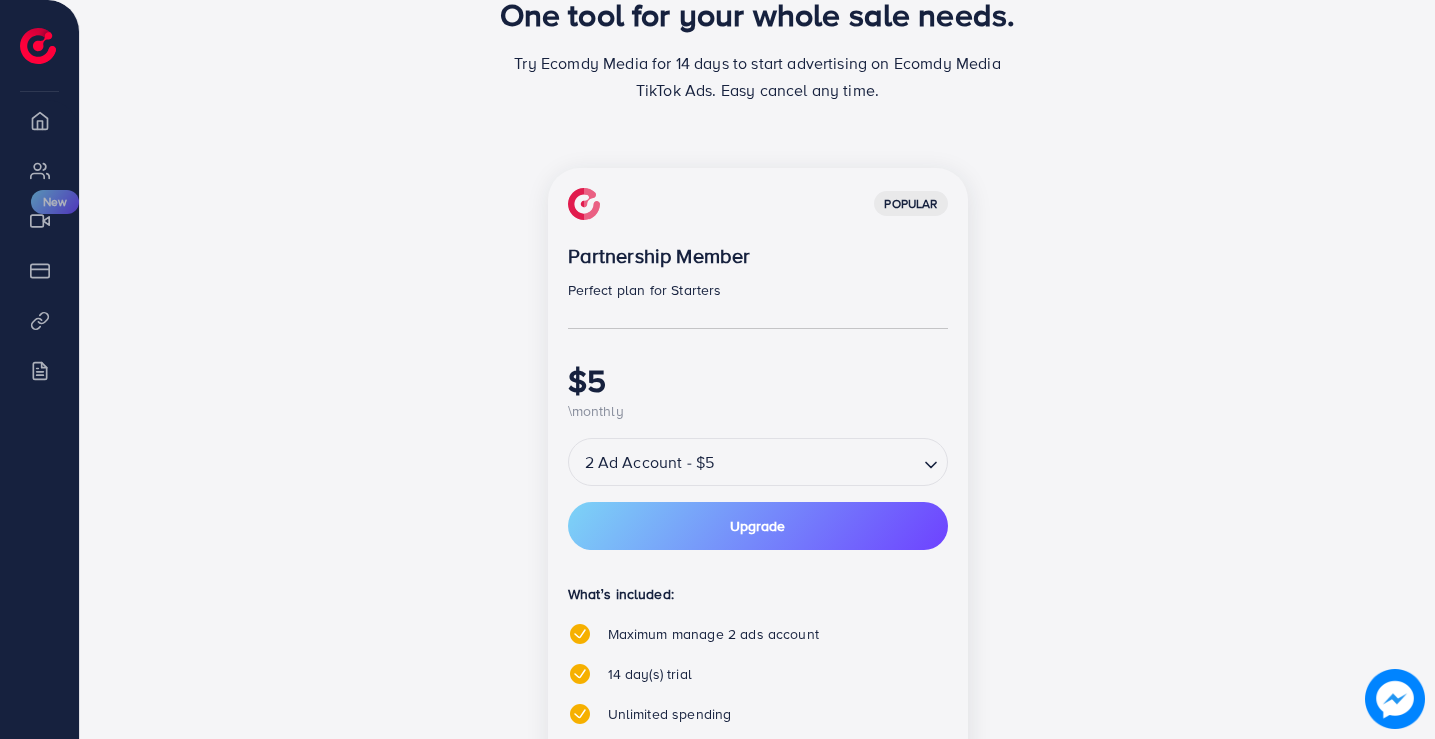 click 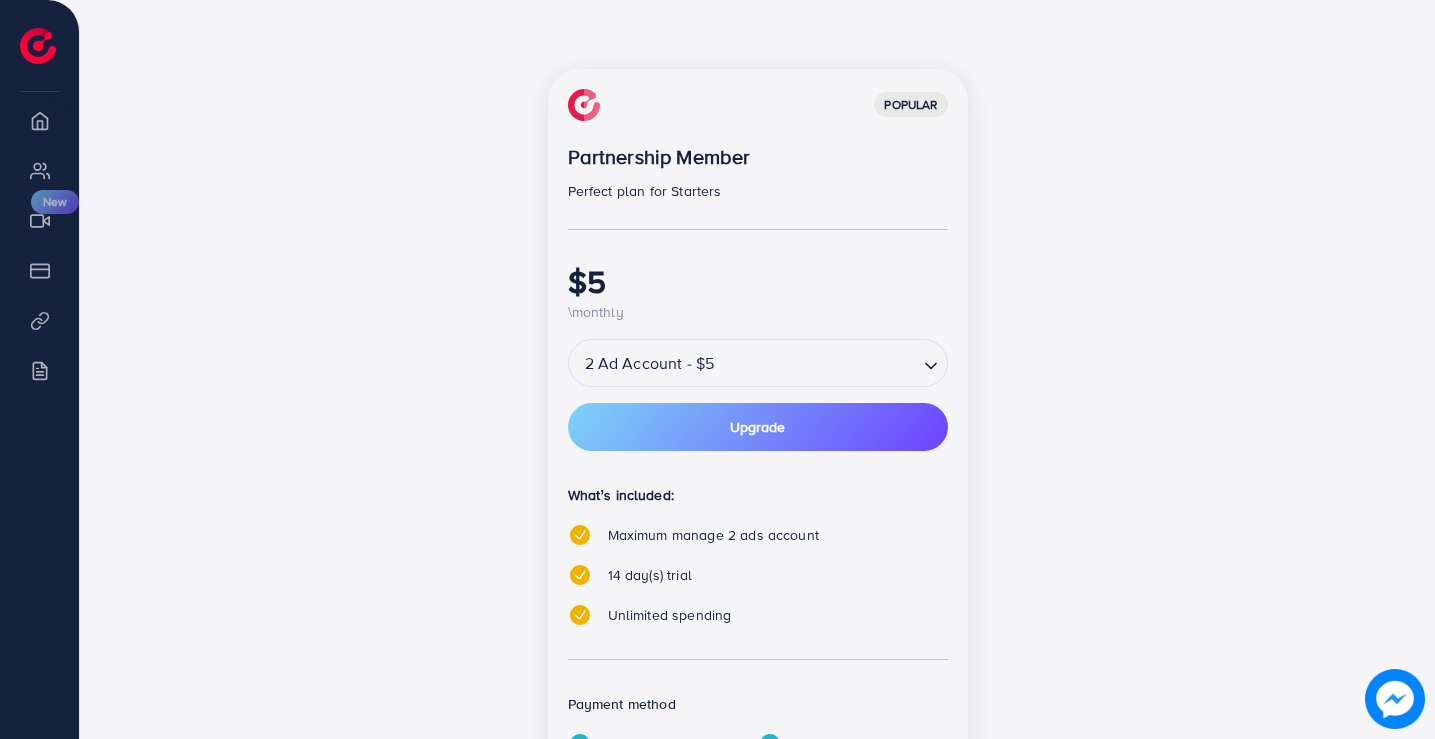 scroll, scrollTop: 300, scrollLeft: 0, axis: vertical 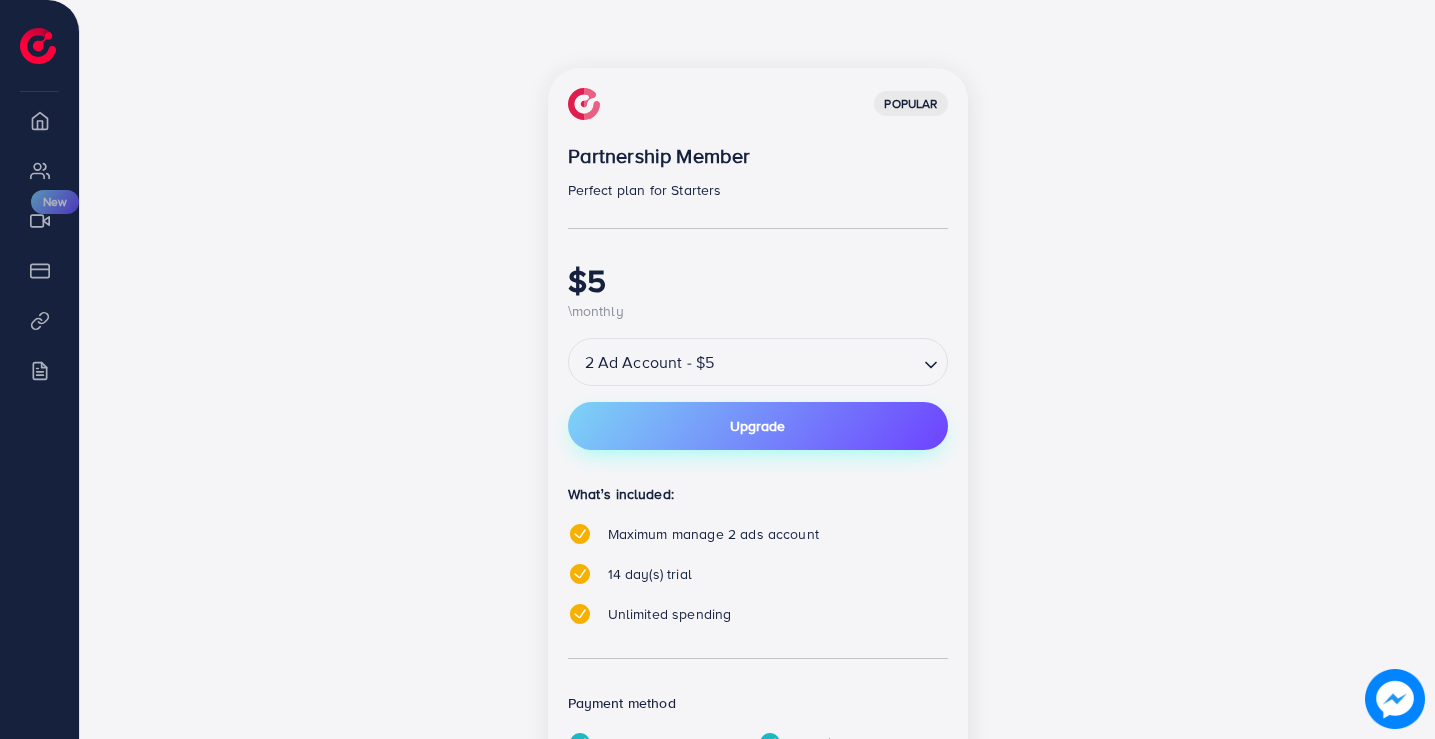 click on "Upgrade" at bounding box center [757, 426] 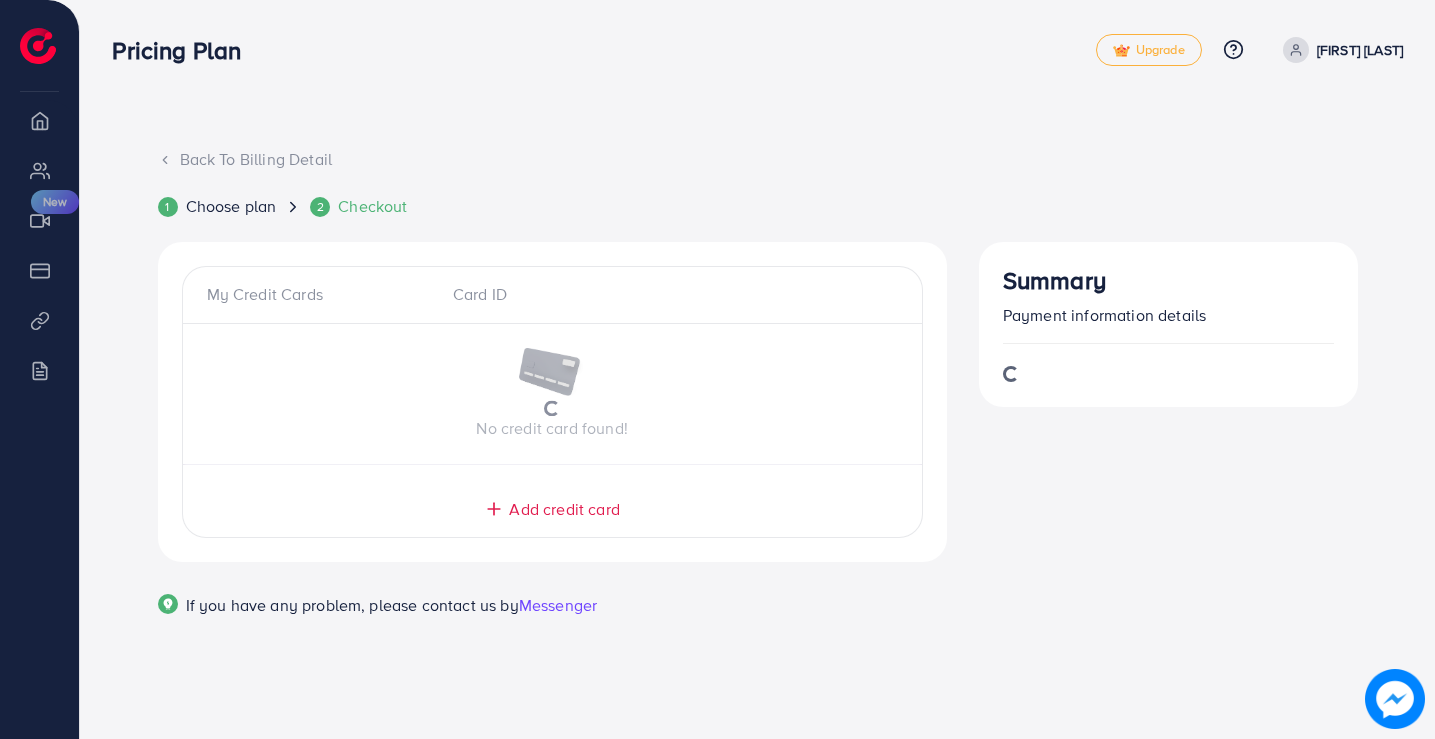 scroll, scrollTop: 0, scrollLeft: 0, axis: both 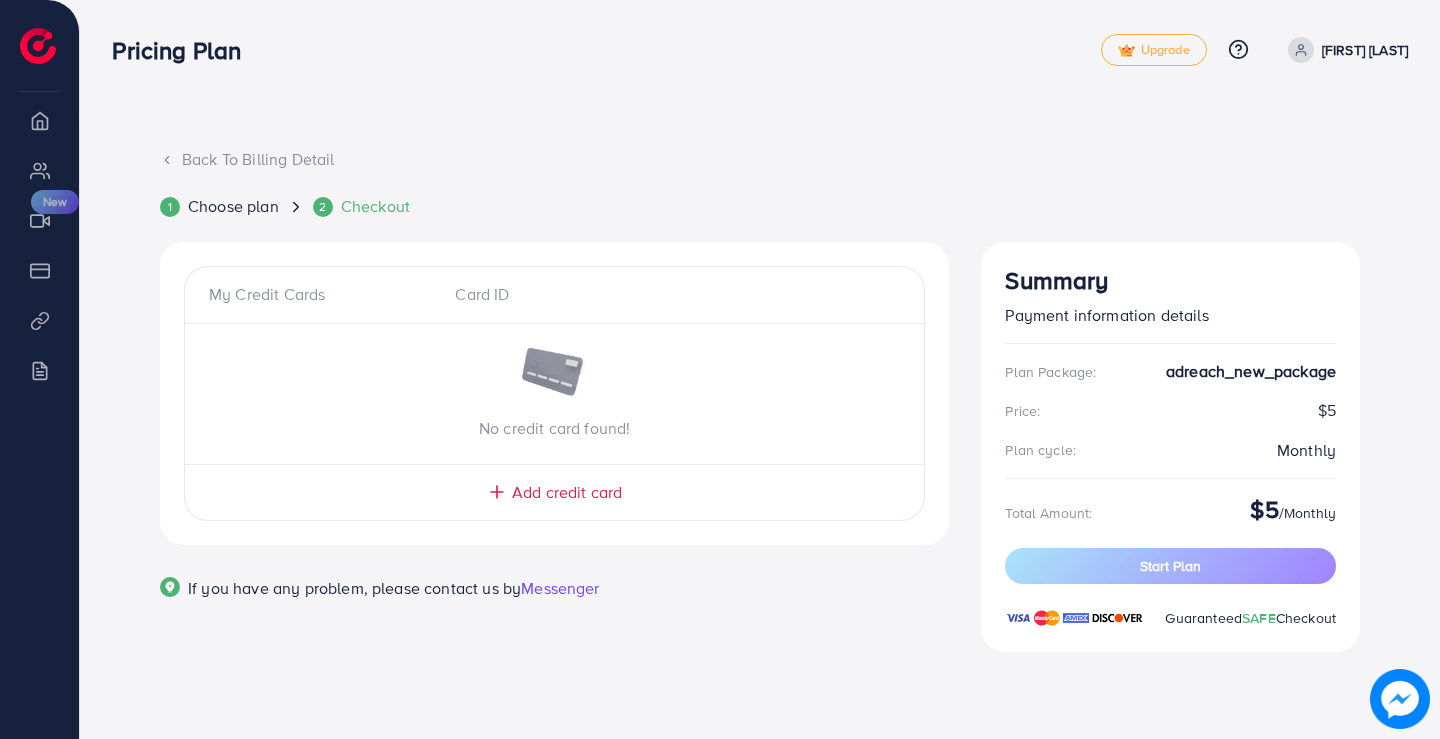 click on "Add credit card" at bounding box center (567, 492) 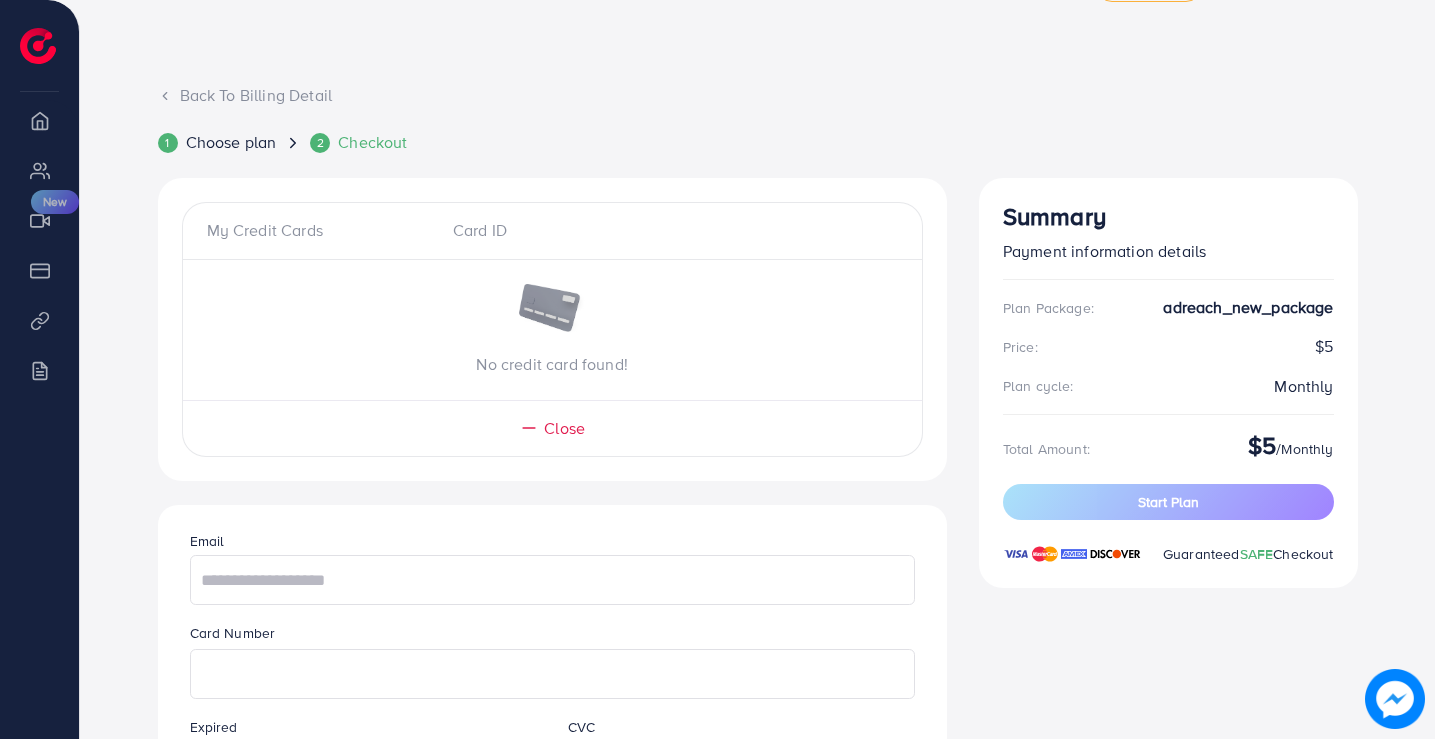 scroll, scrollTop: 200, scrollLeft: 0, axis: vertical 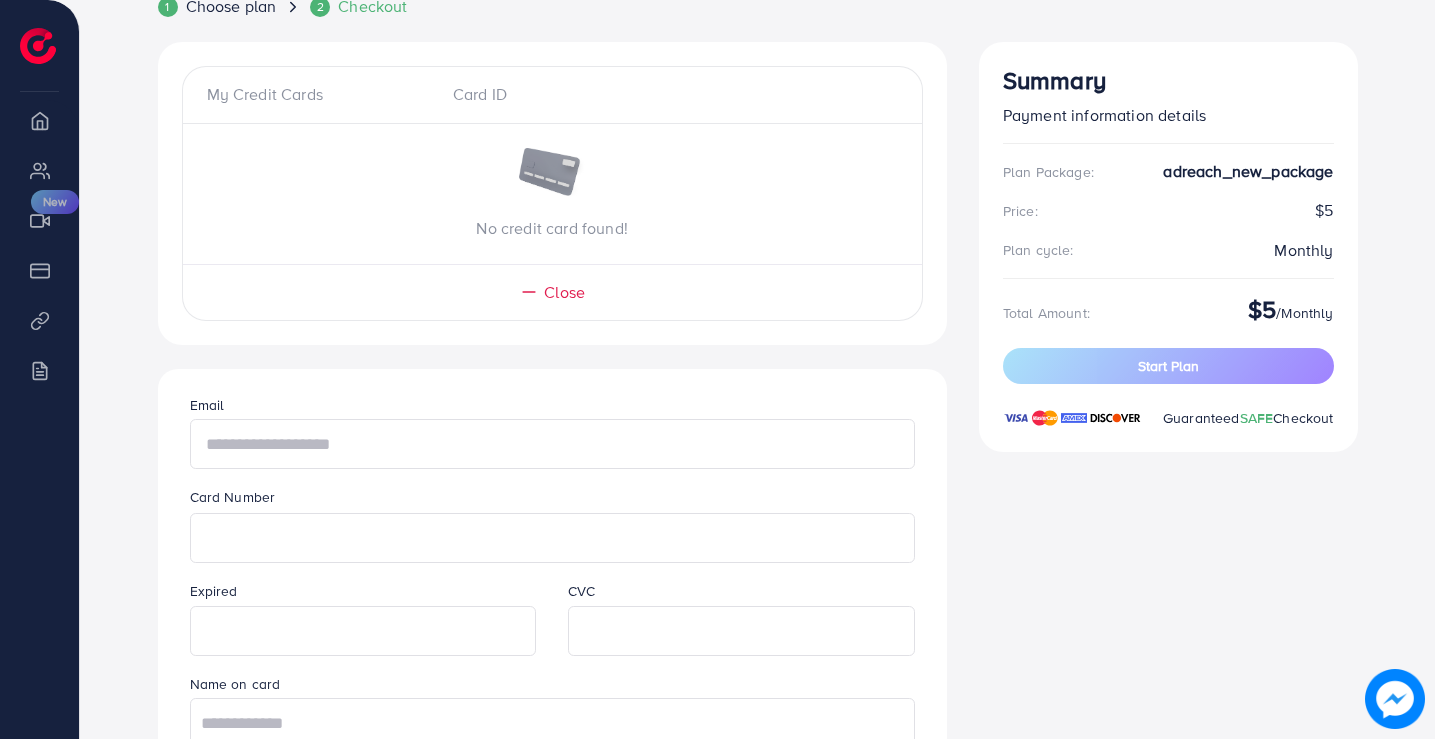 click at bounding box center (552, 444) 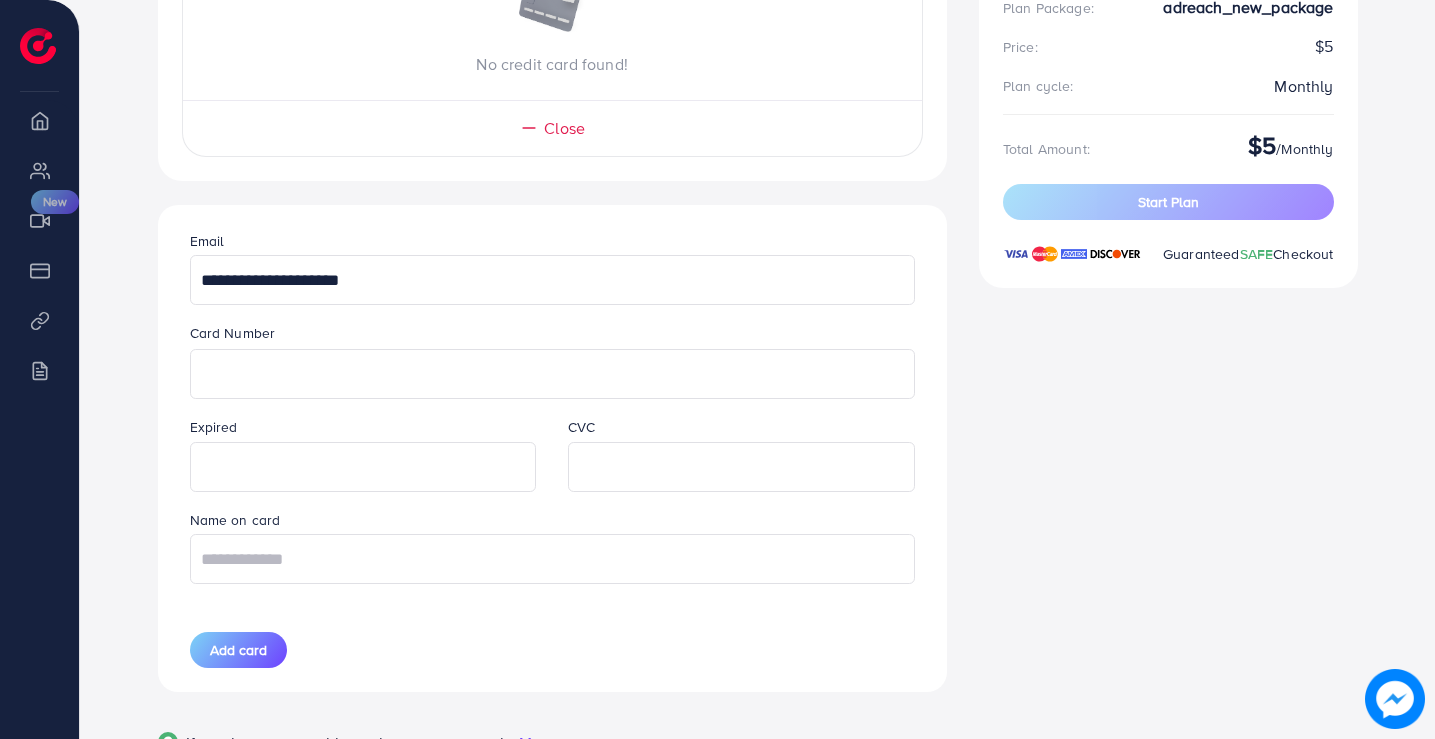 scroll, scrollTop: 400, scrollLeft: 0, axis: vertical 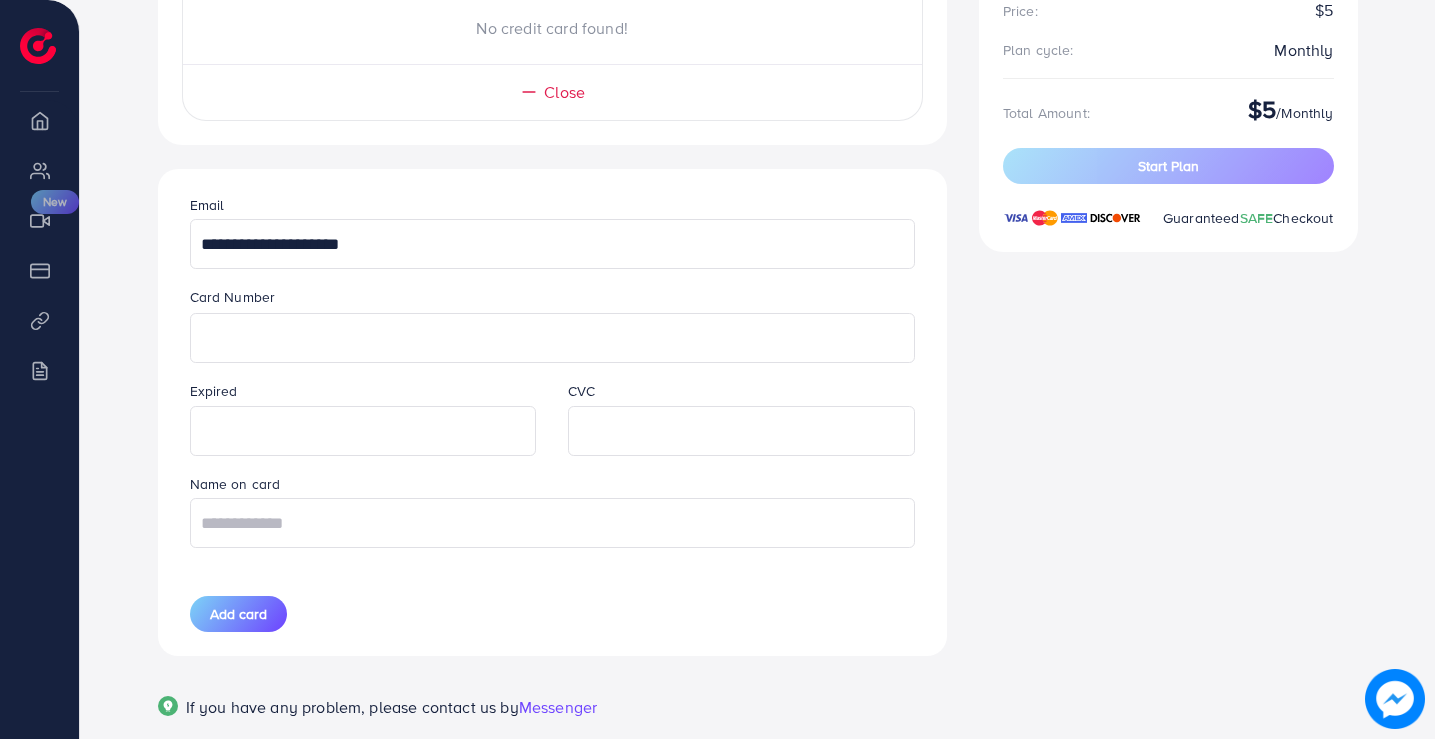type on "**********" 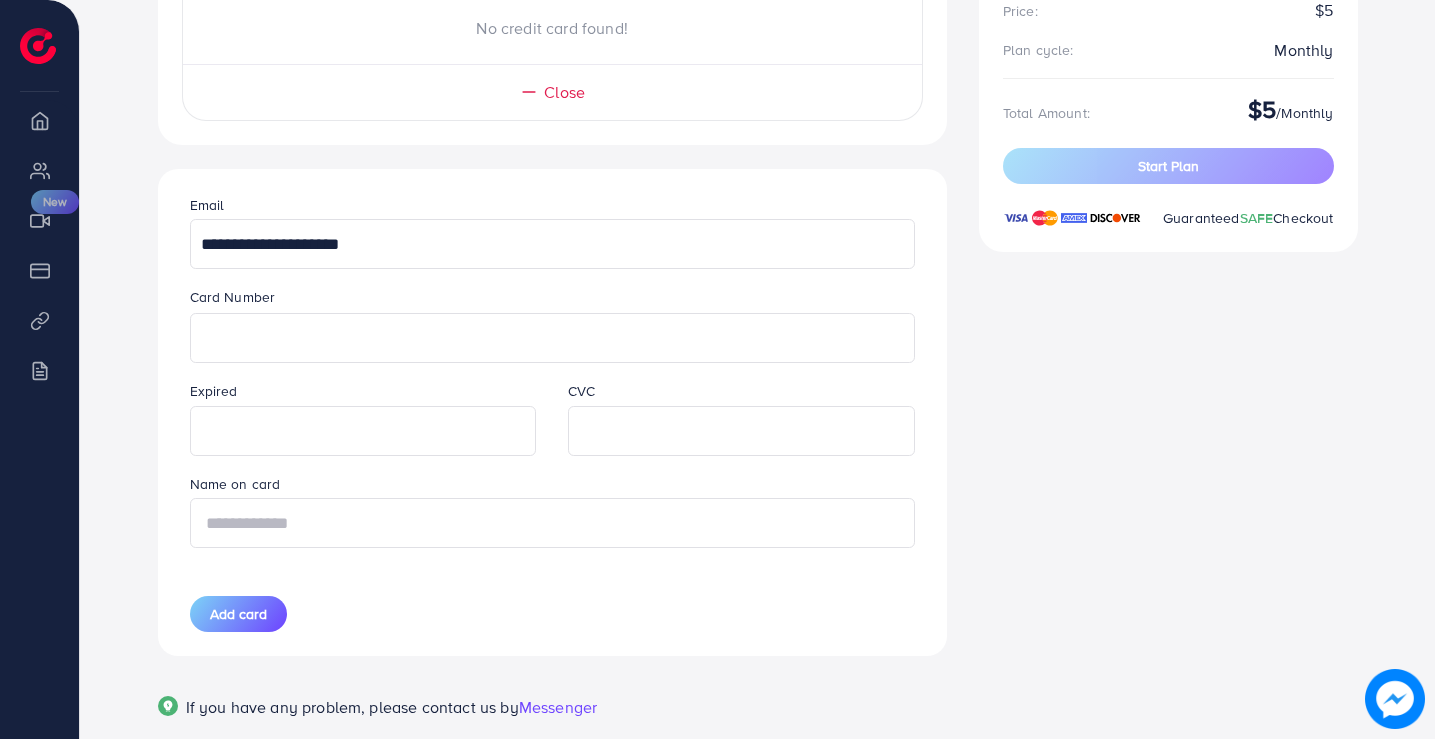 click at bounding box center (552, 523) 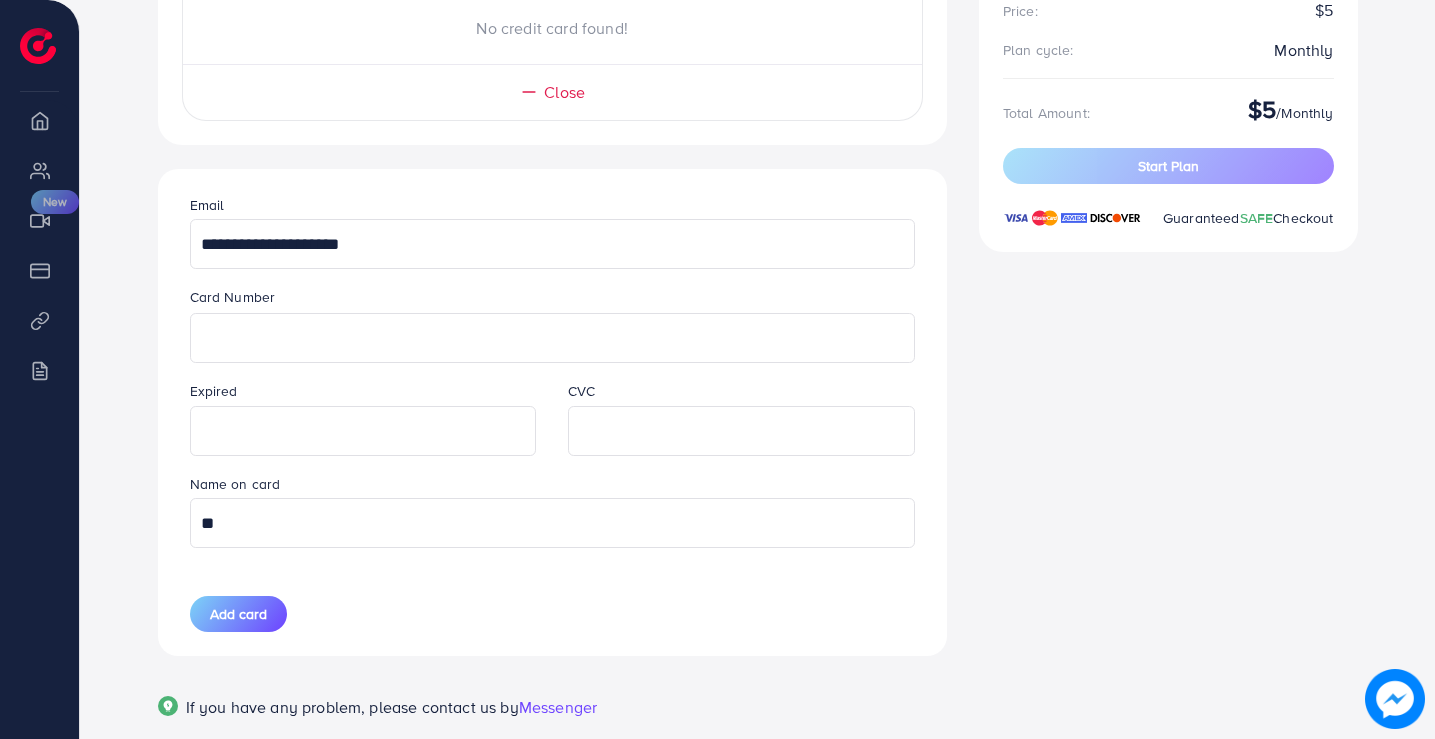 type on "*" 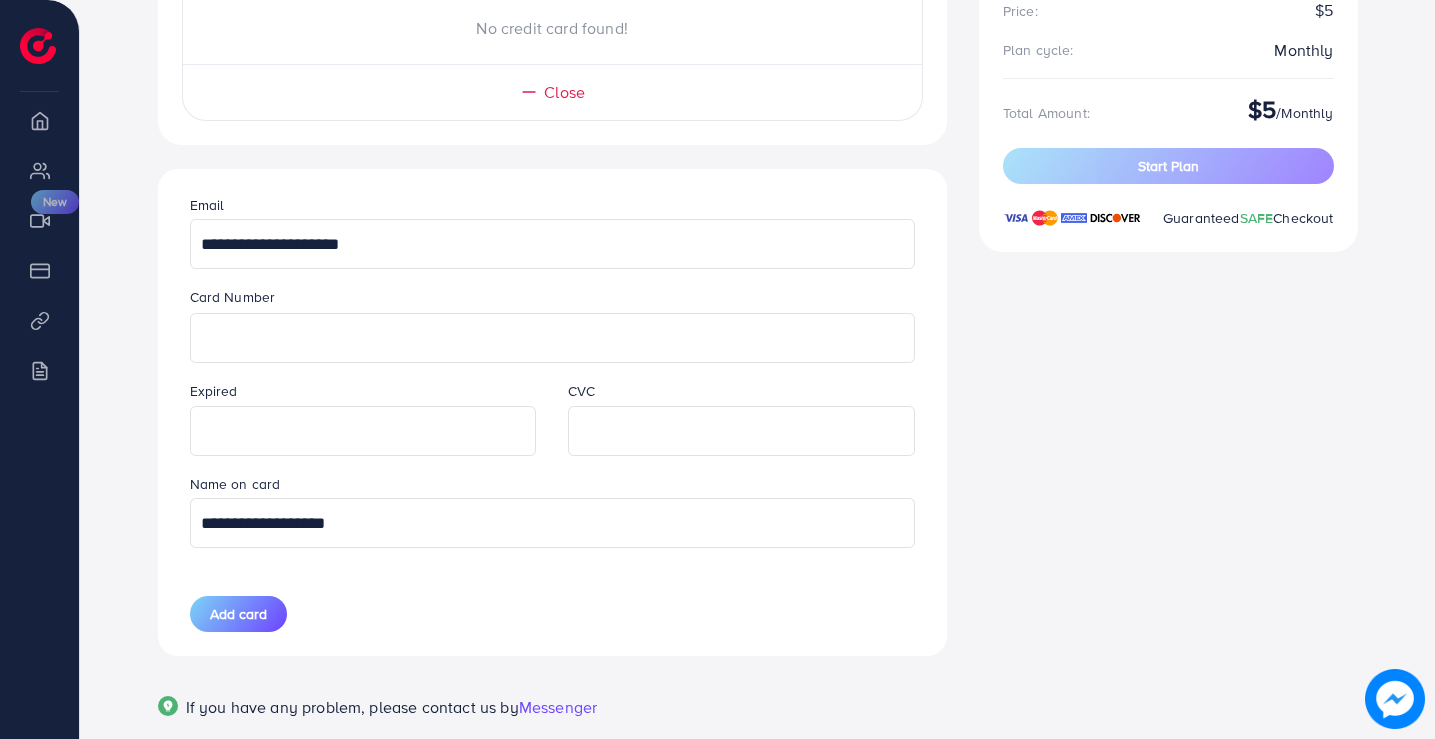 drag, startPoint x: 318, startPoint y: 561, endPoint x: 306, endPoint y: 564, distance: 12.369317 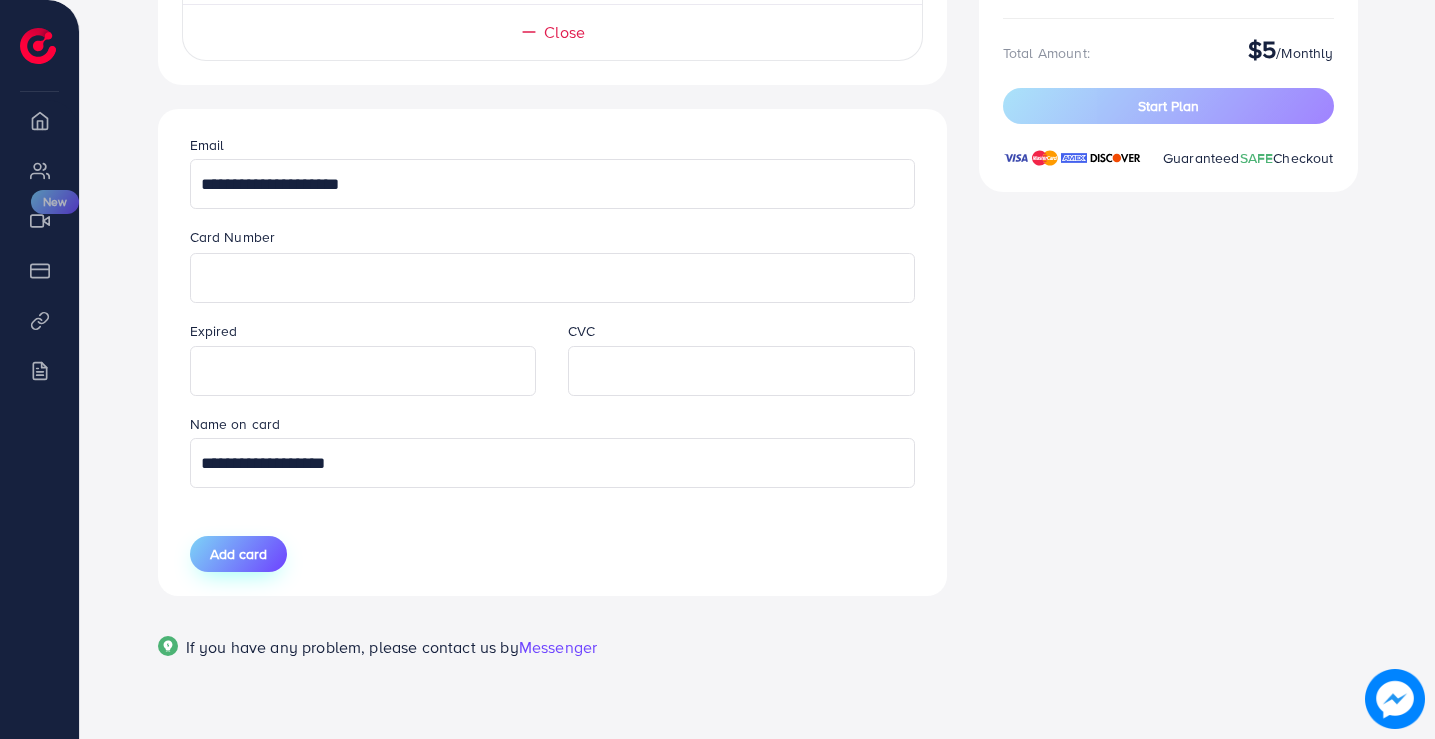 click on "Add card" at bounding box center (238, 554) 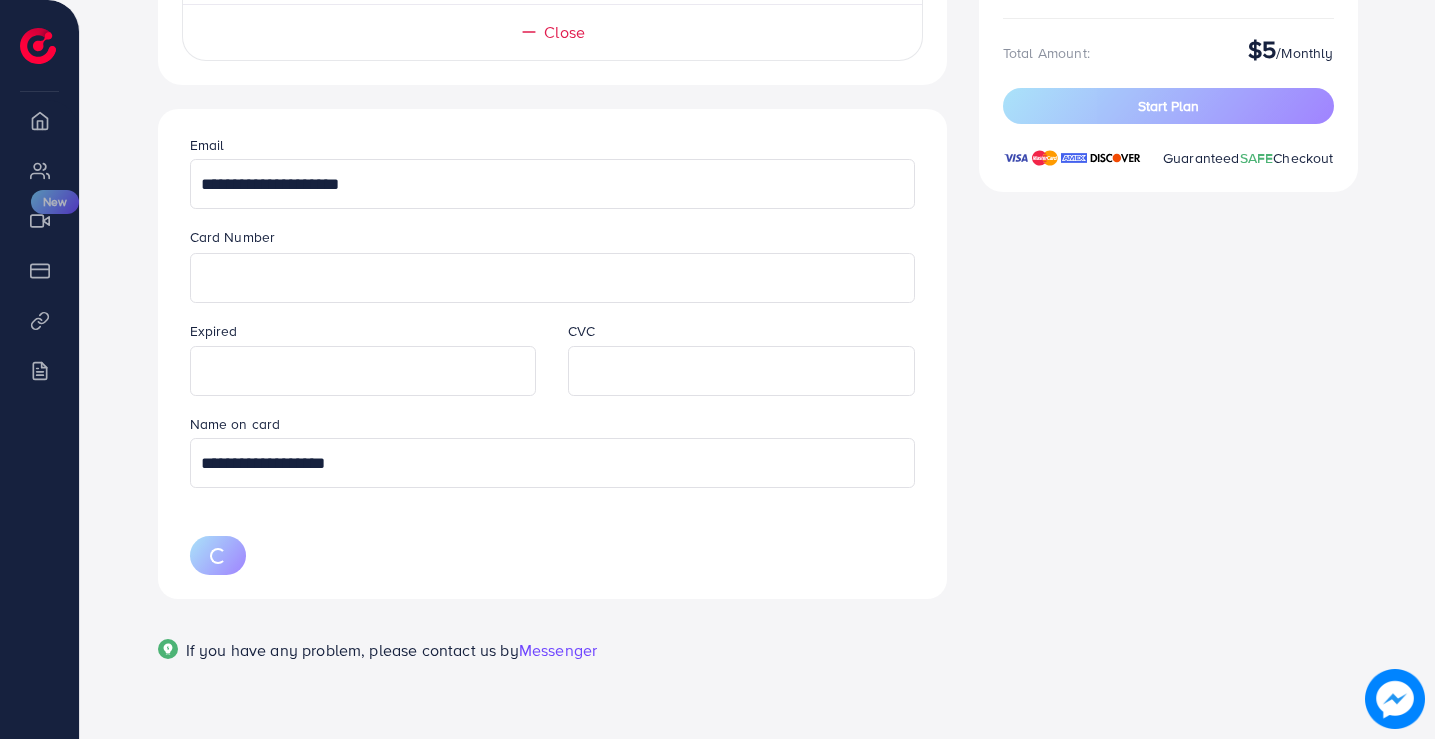 type 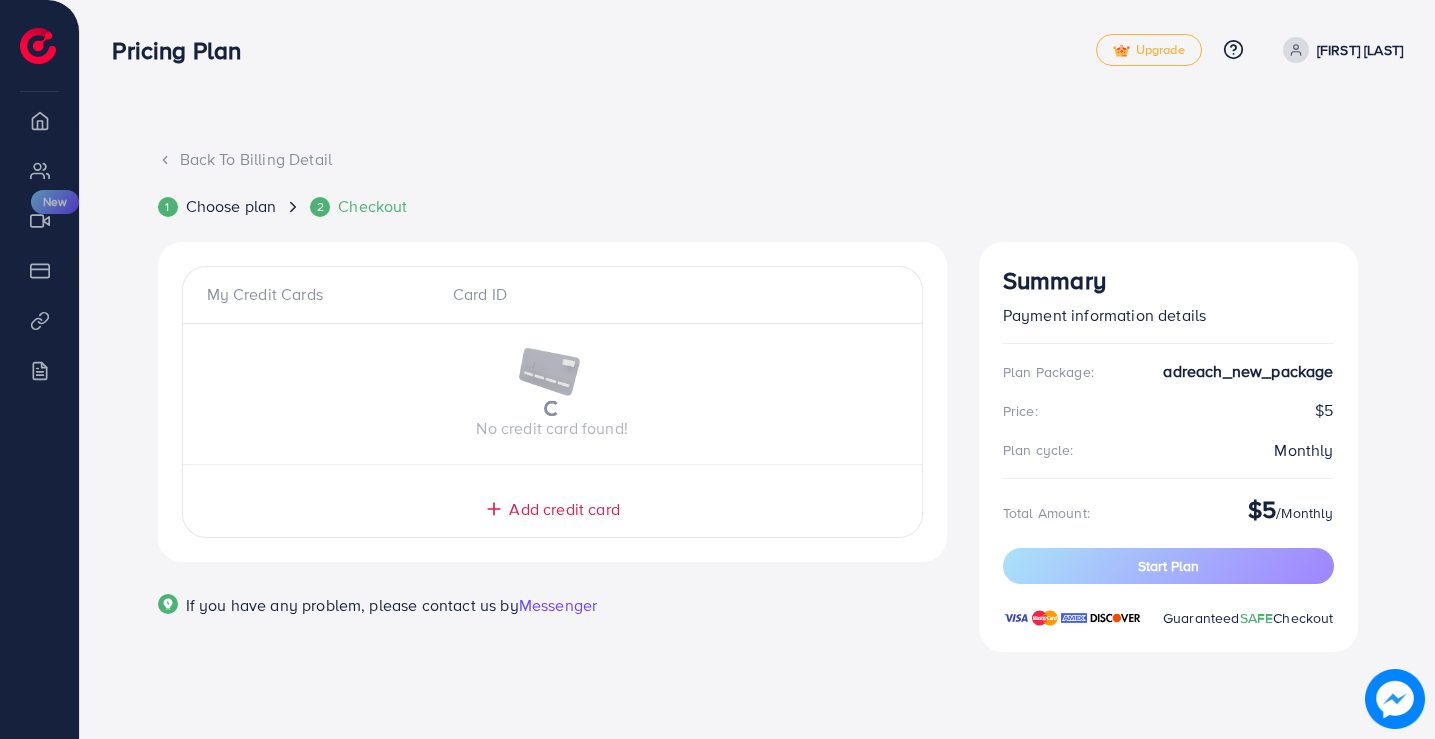 scroll, scrollTop: 0, scrollLeft: 0, axis: both 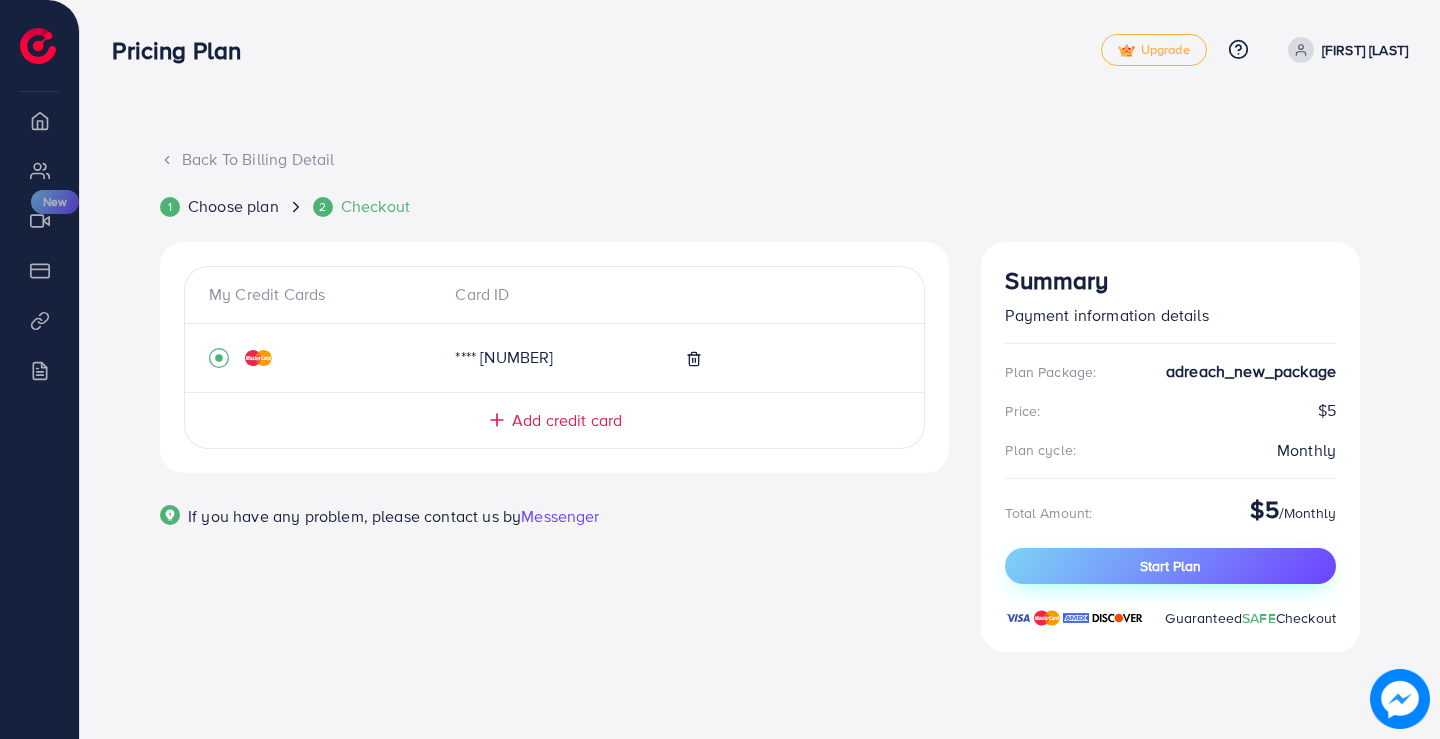 click on "Start Plan" at bounding box center [1170, 566] 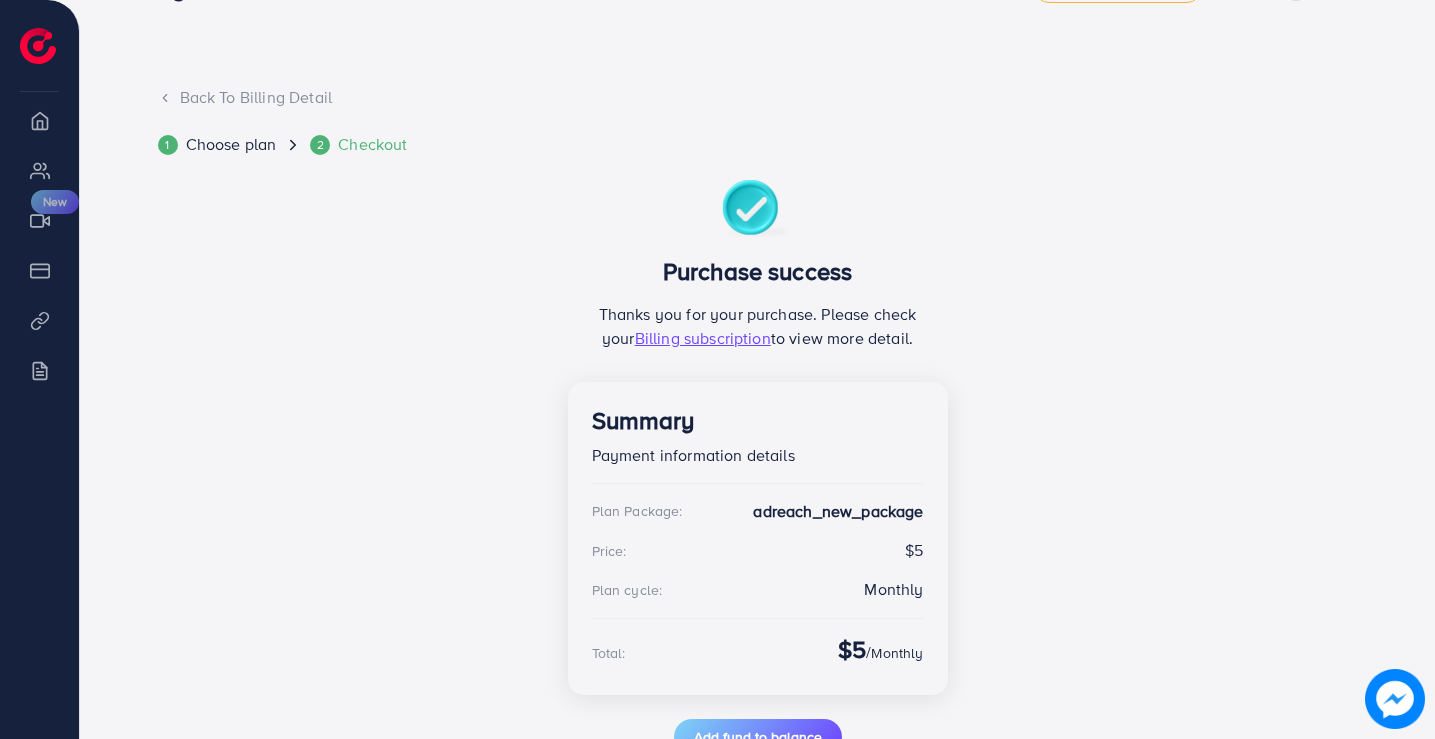 scroll, scrollTop: 126, scrollLeft: 0, axis: vertical 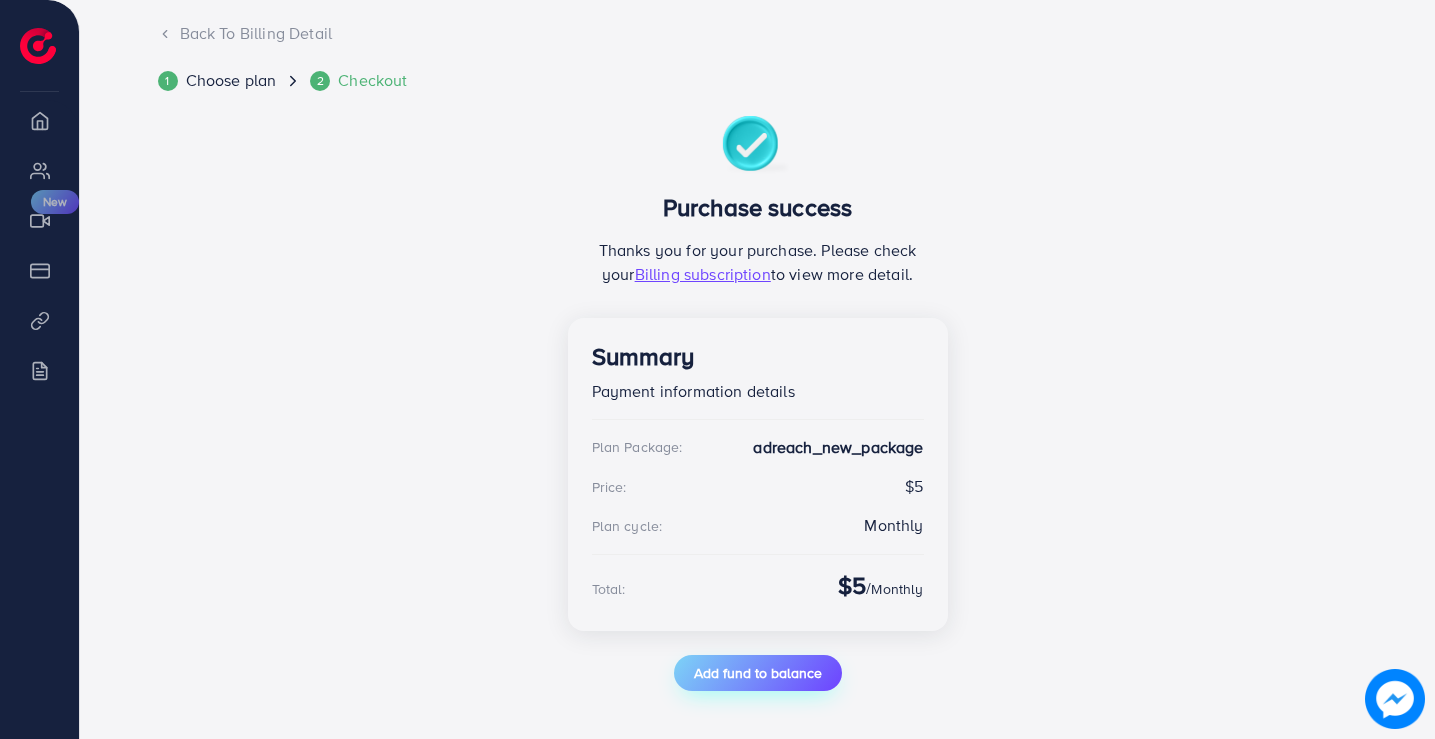 click on "Add fund to balance" at bounding box center [758, 673] 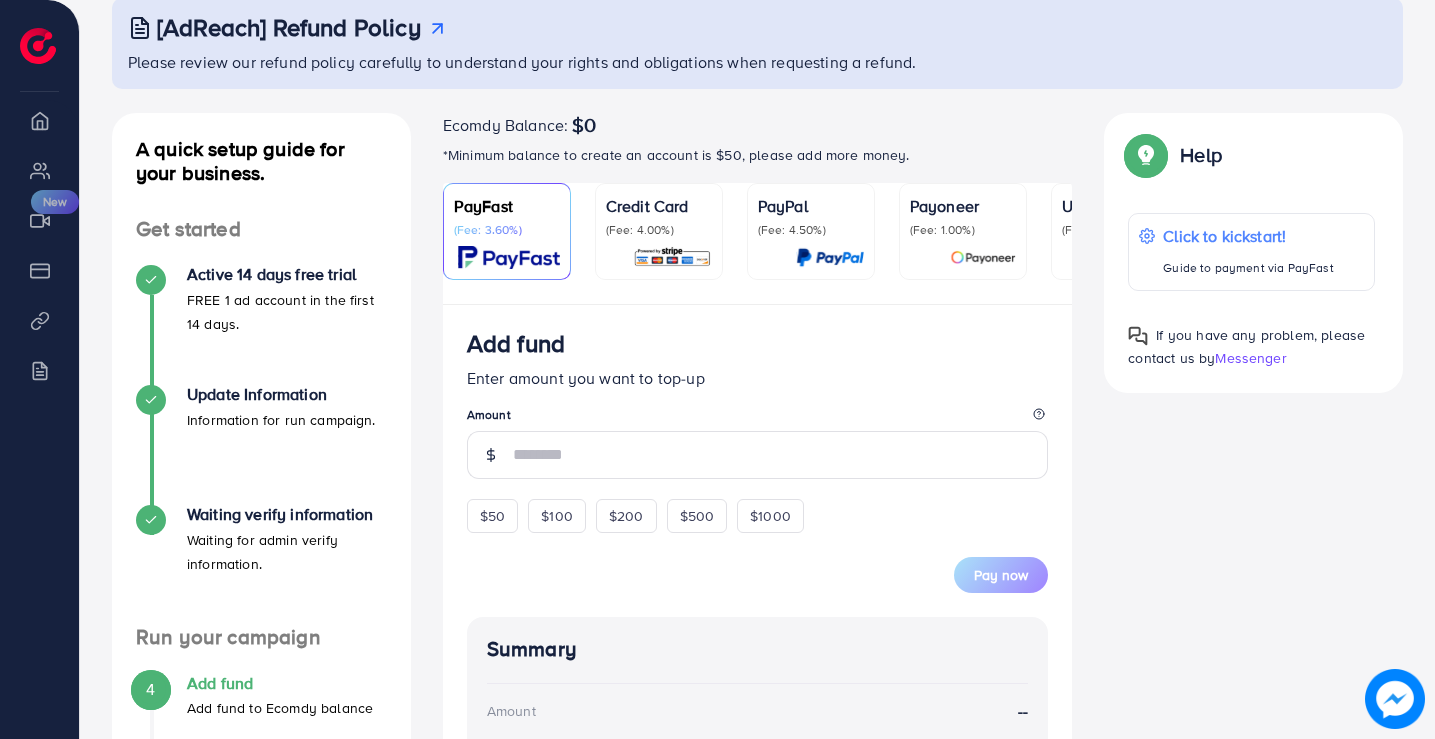 scroll, scrollTop: 0, scrollLeft: 0, axis: both 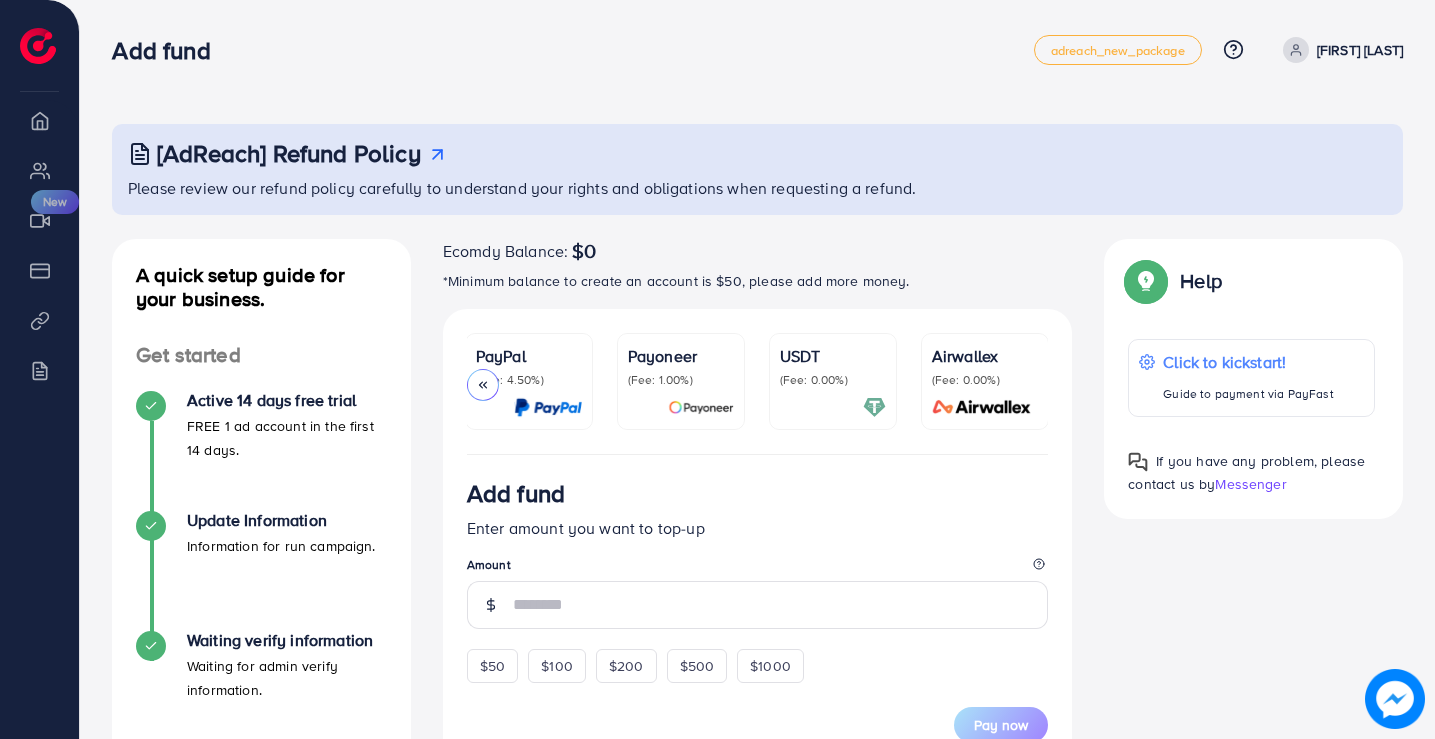 click on "(Fee: 0.00%)" at bounding box center (833, 380) 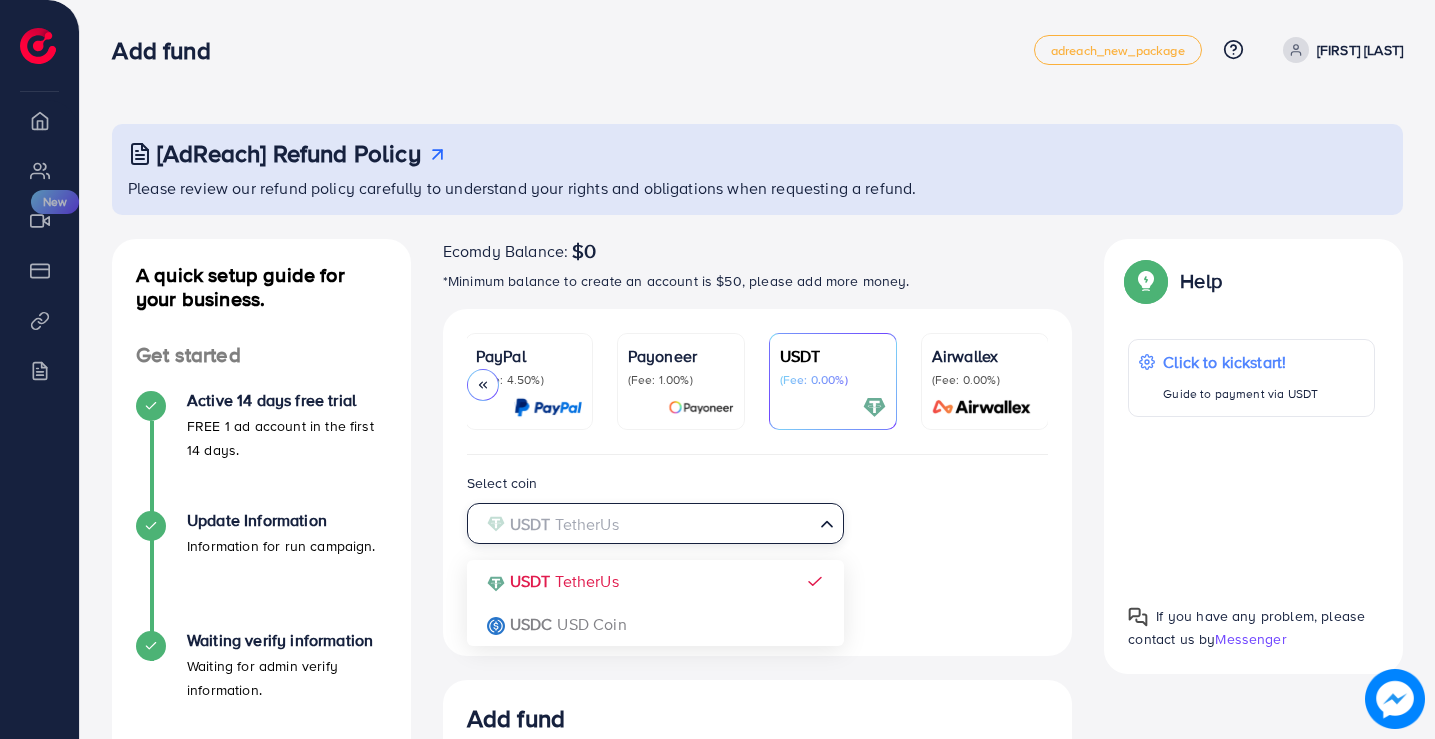 click at bounding box center [644, 524] 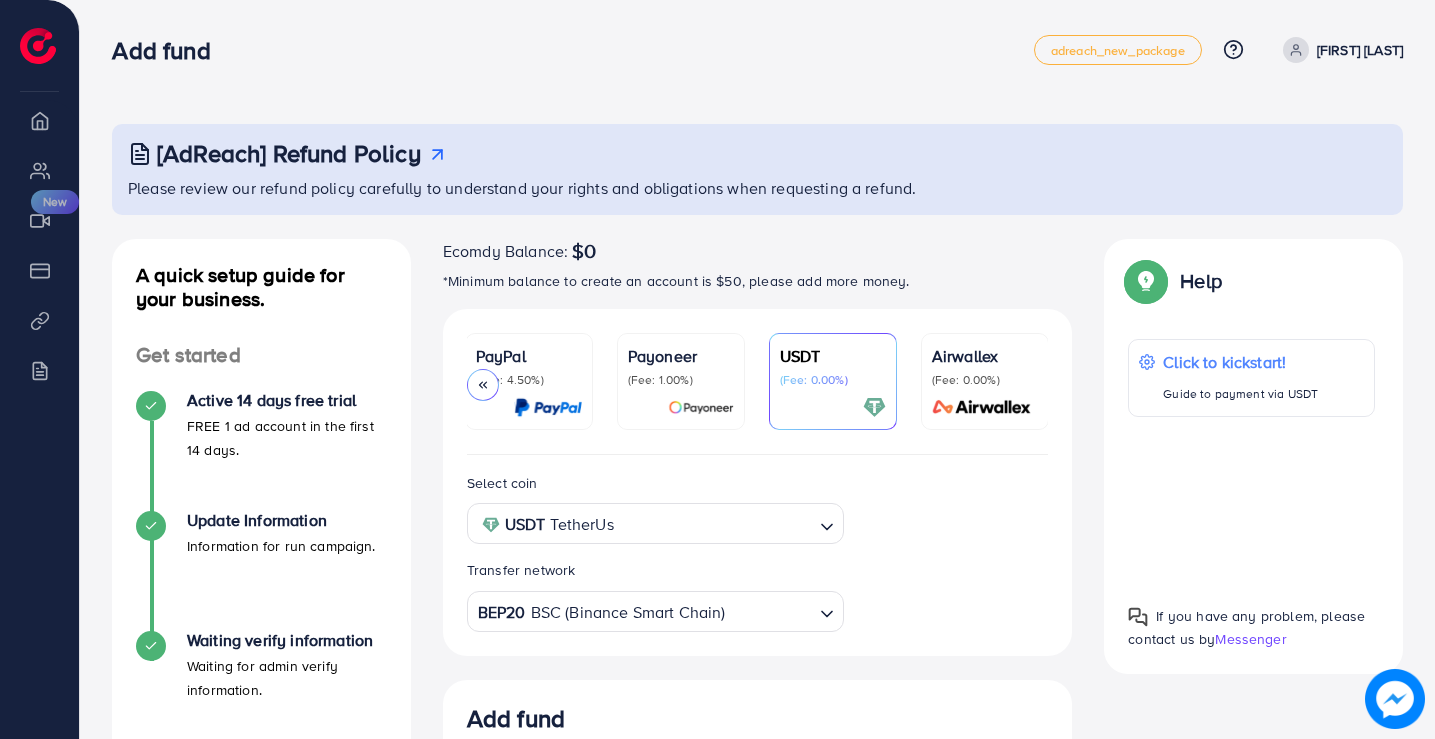 click on "Select coin   USDT TetherUs           Loading...     USDT TetherUs USDC USD Coin       Transfer network   BEP20 BSC (Binance Smart Chain)           Loading..." at bounding box center [758, 551] 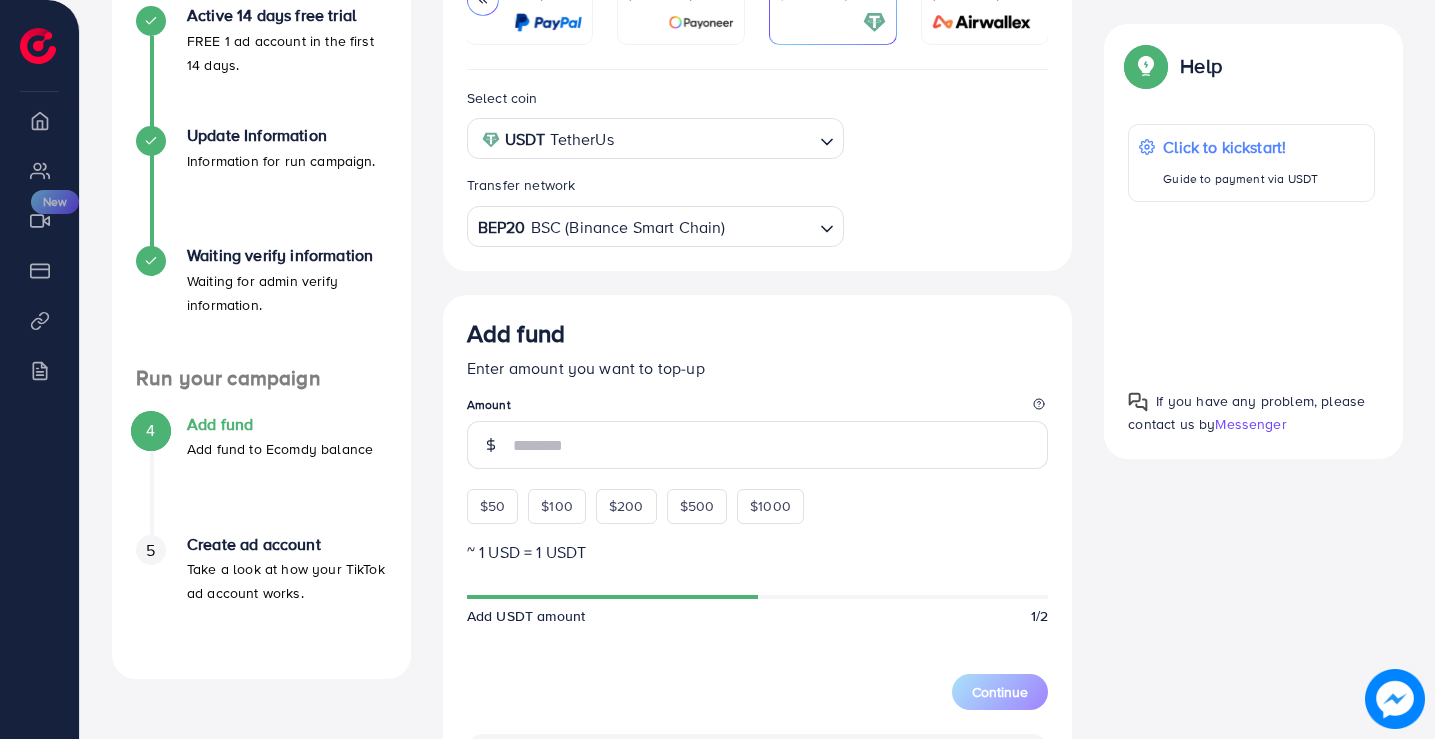 scroll, scrollTop: 400, scrollLeft: 0, axis: vertical 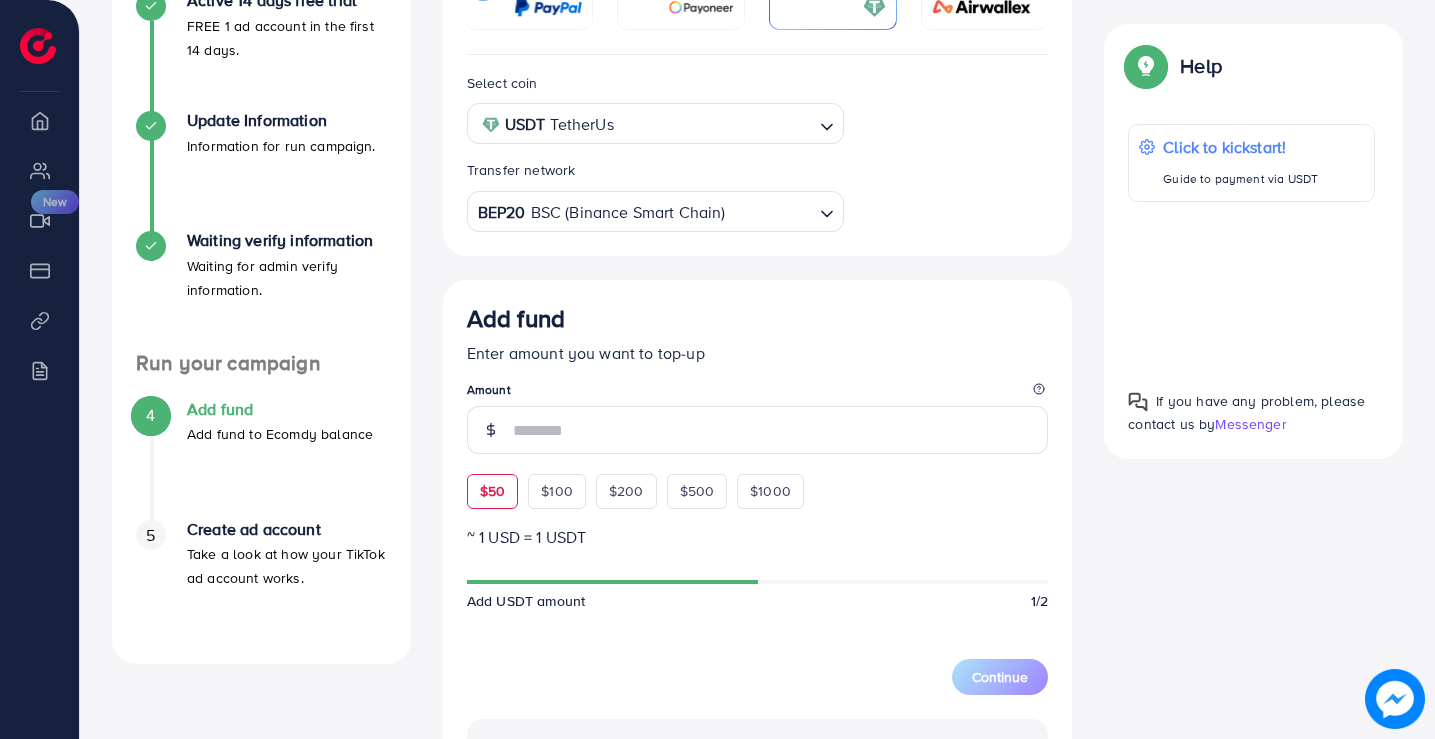 click on "$50" at bounding box center (492, 491) 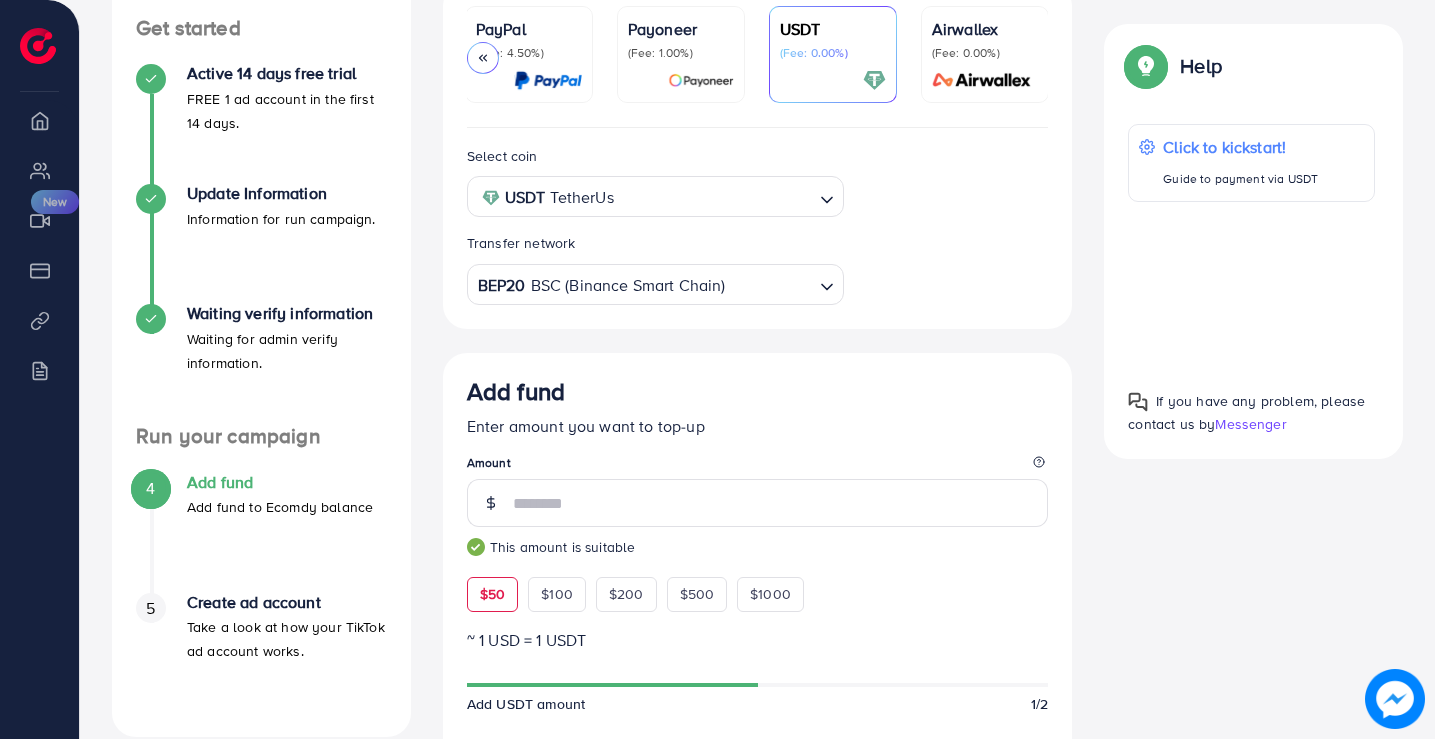 scroll, scrollTop: 271, scrollLeft: 0, axis: vertical 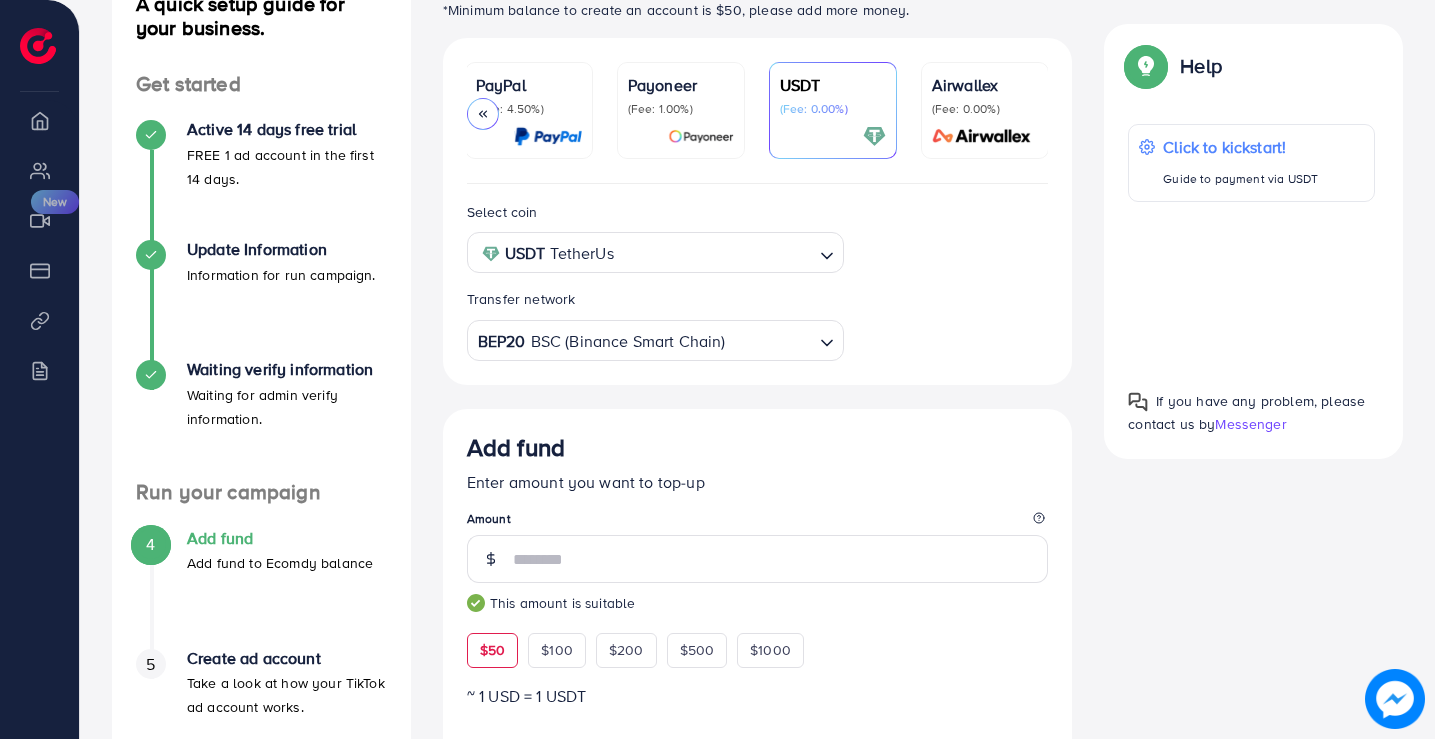 click 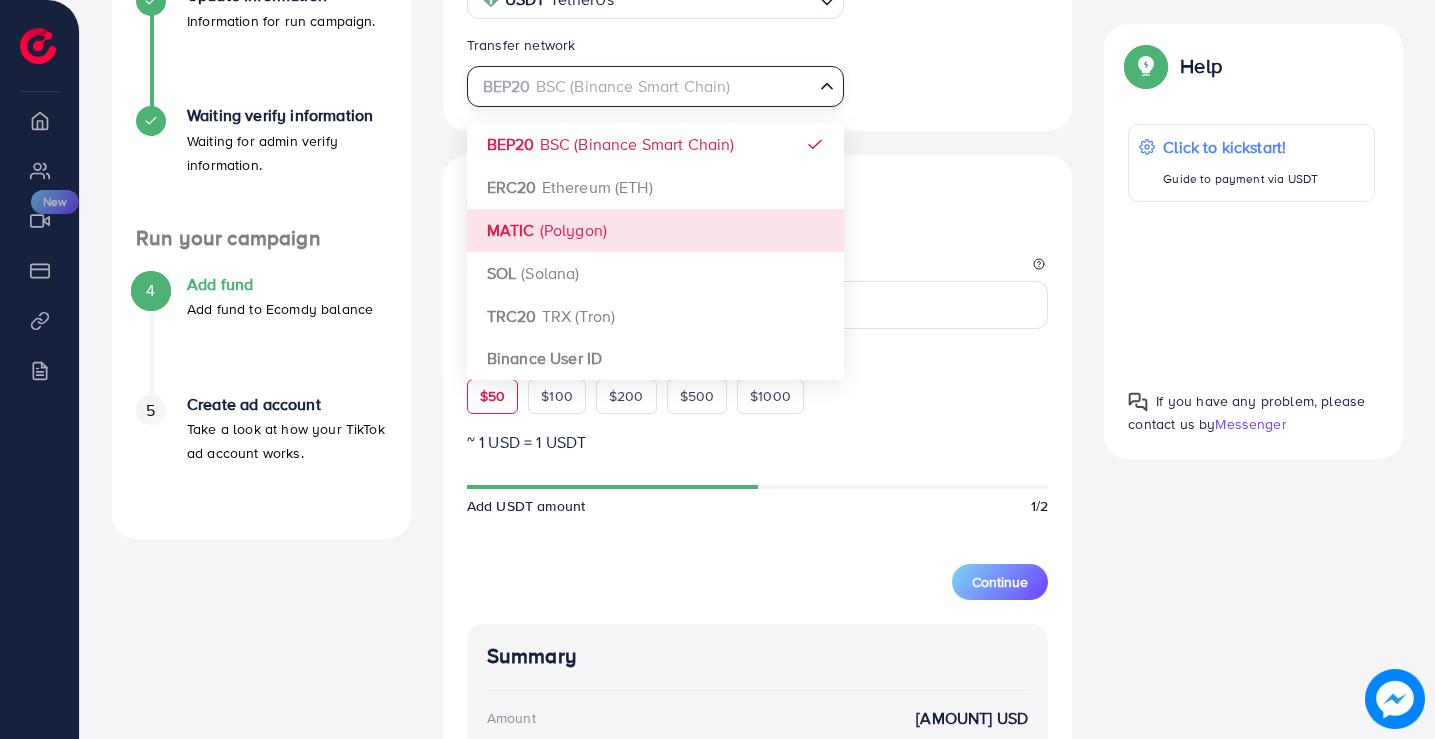 scroll, scrollTop: 471, scrollLeft: 0, axis: vertical 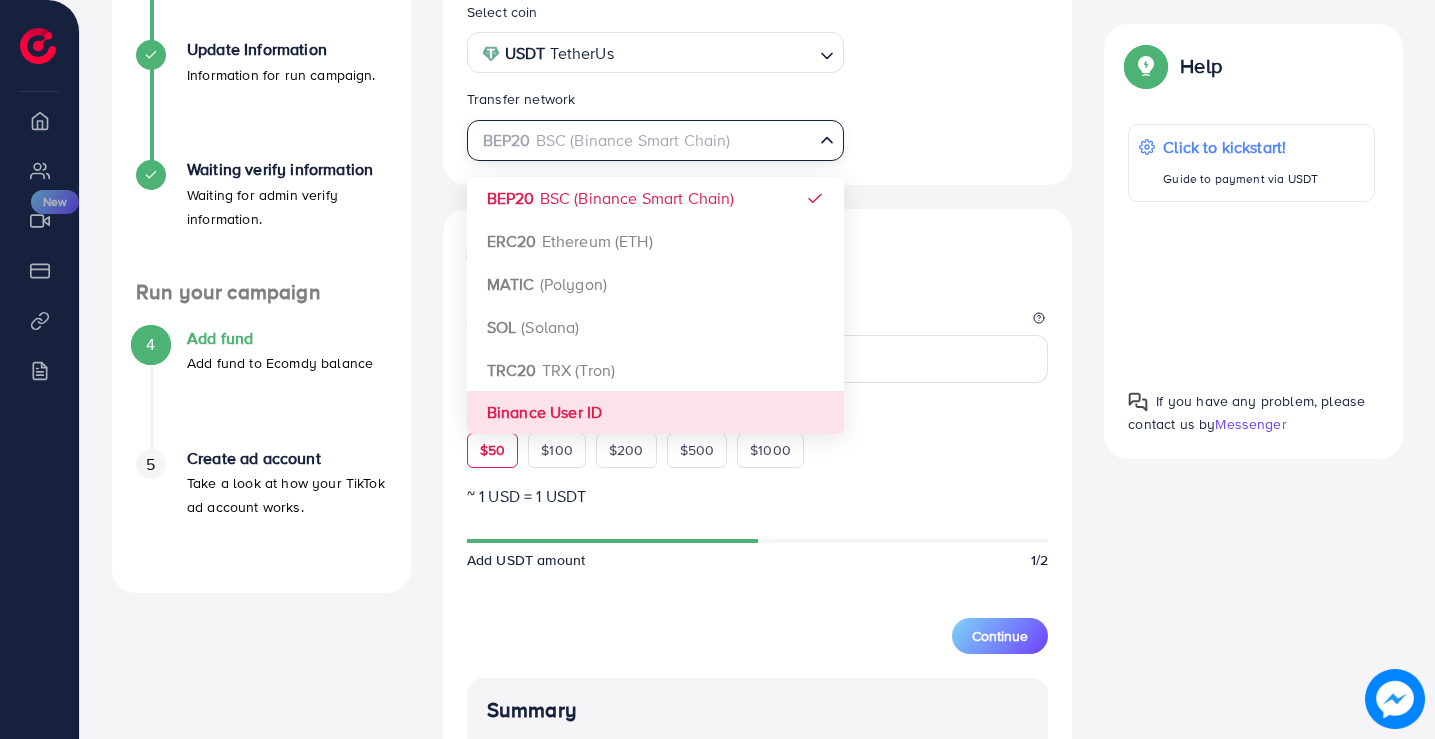 click on "Select coin   USDT TetherUs           Loading...     Transfer network   BEP20 BSC (Binance Smart Chain)           Loading...     BEP20 BSC (Binance Smart Chain) ERC20 Ethereum (ETH) MATIC (Polygon) SOL (Solana) TRC20 TRX (Tron) Binance User ID        Add fund  Enter amount you want to top-up Amount **  This amount is suitable  $50 $100 $200 $500 $1000  ~ 1 USD = 1 USDT   Add USDT amount  1/2 5% 10% 15% 20%  Continue   Summary   Amount   [AMOUNT] USD   Payment Method  USDT  Coin type  USDT  Service charge   (6.00%)  3 USD  Transfer network  BEP20  Total Amount   [AMOUNT] USD" at bounding box center (758, 542) 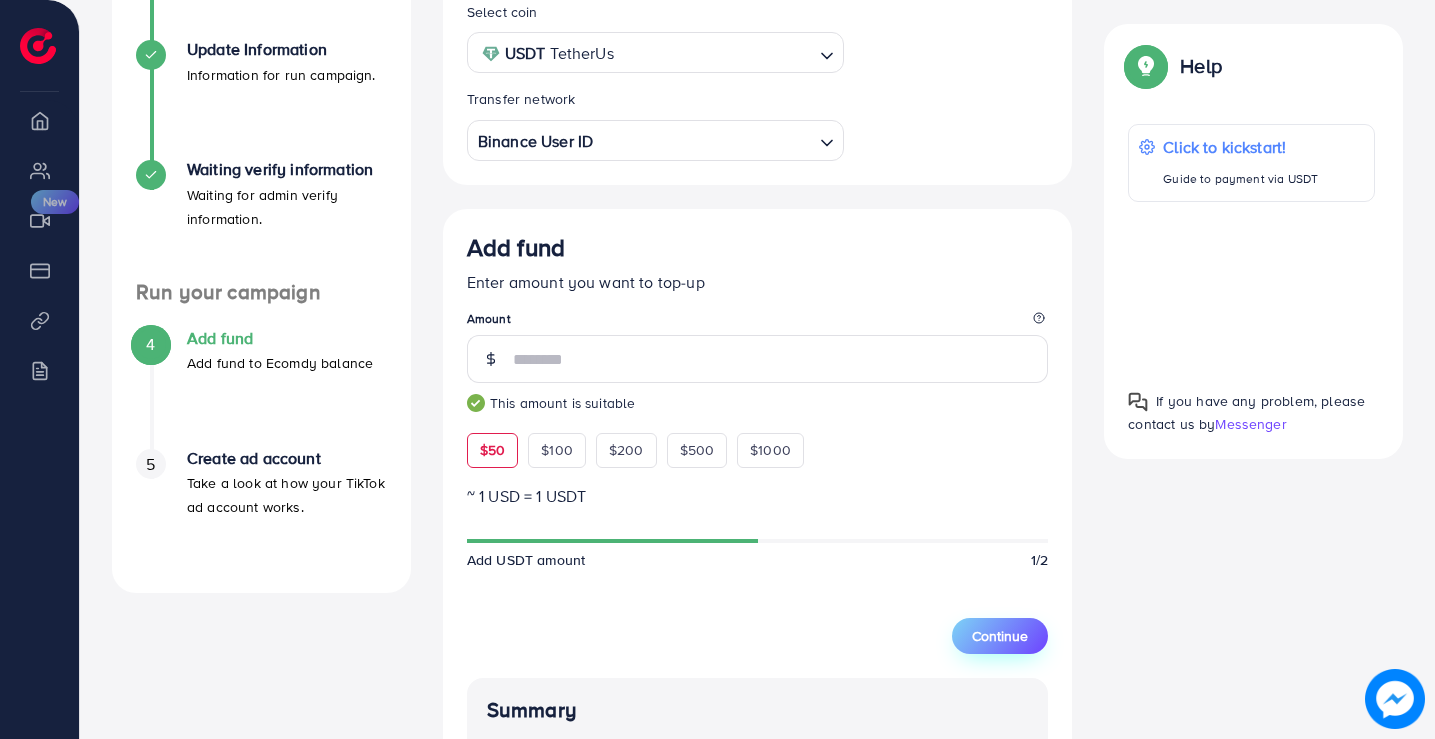 click on "Continue" at bounding box center [1000, 636] 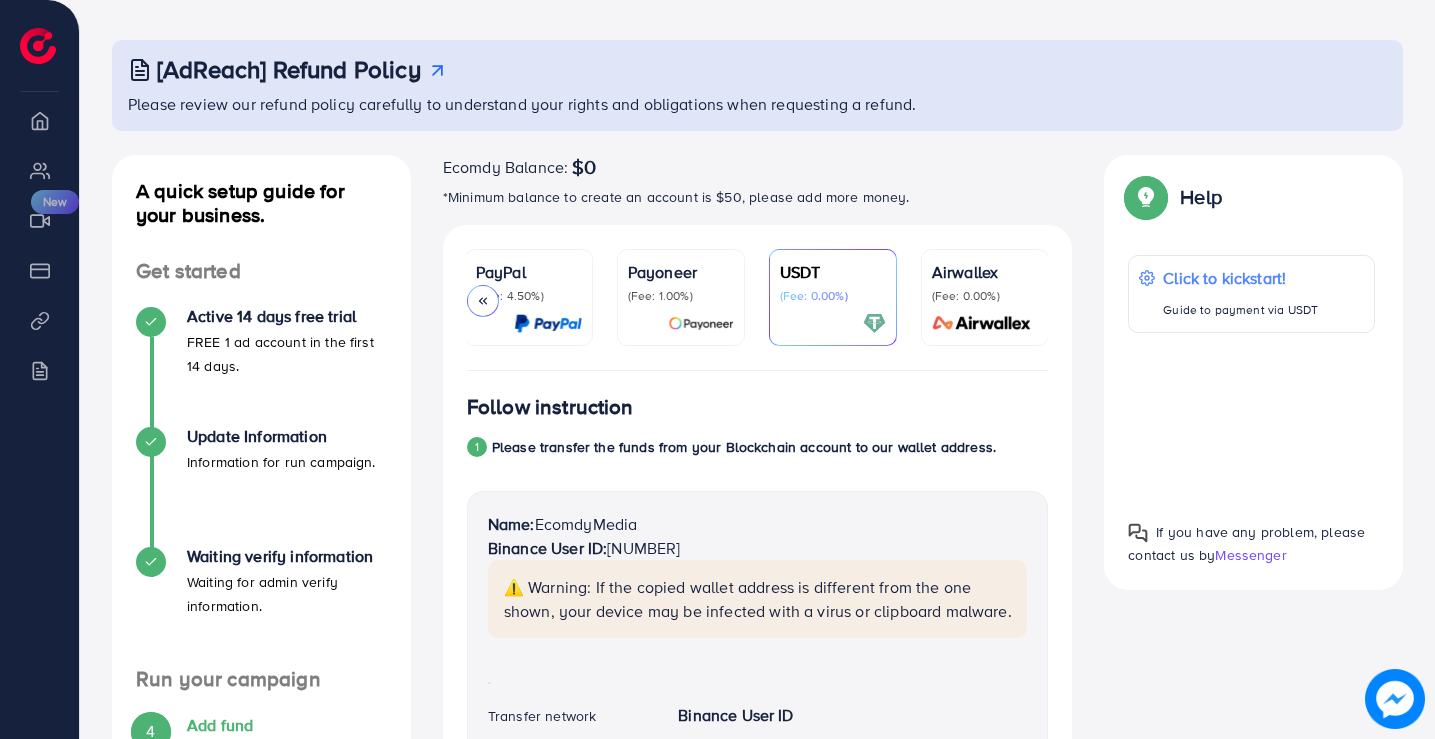 scroll, scrollTop: 73, scrollLeft: 0, axis: vertical 